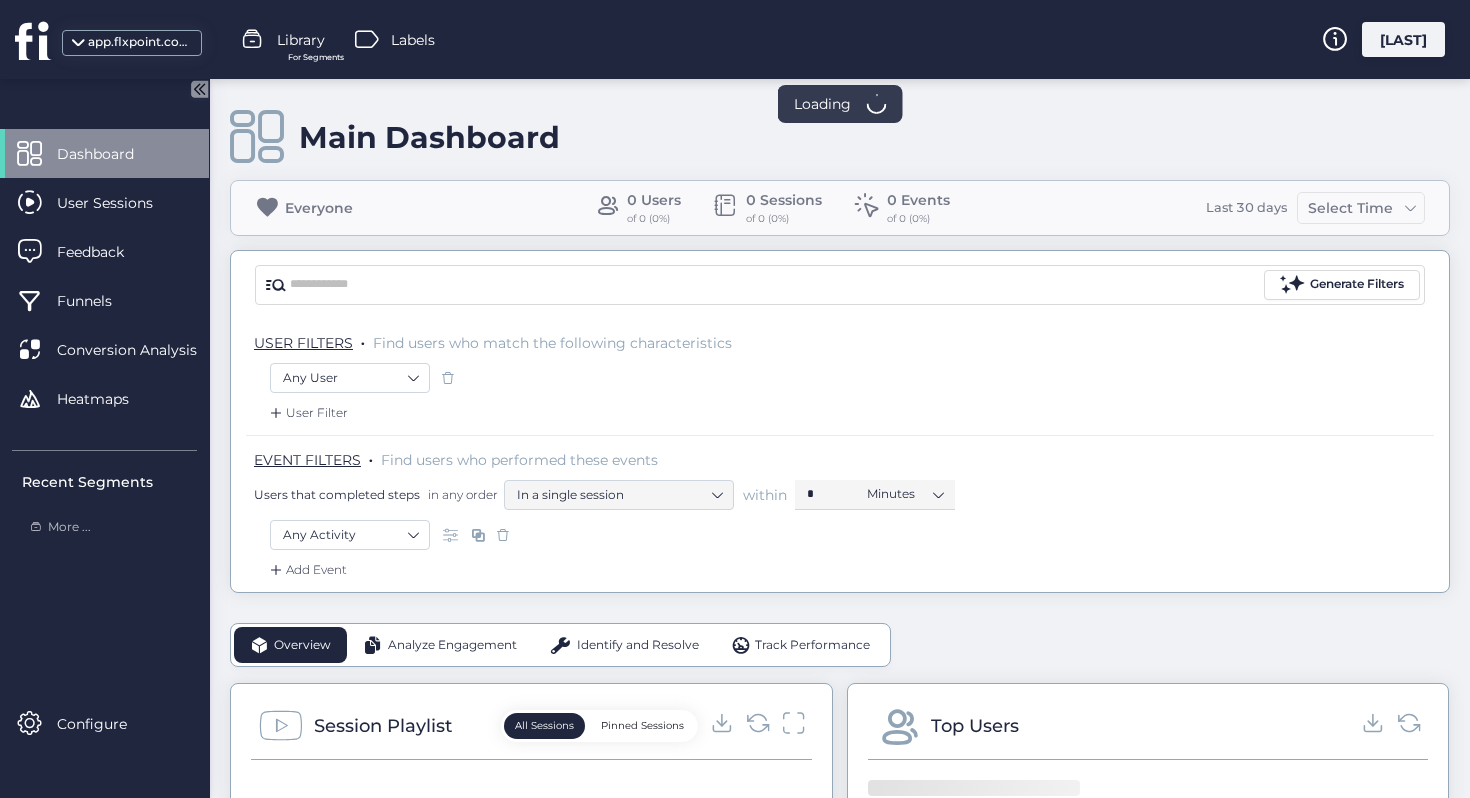 scroll, scrollTop: 0, scrollLeft: 0, axis: both 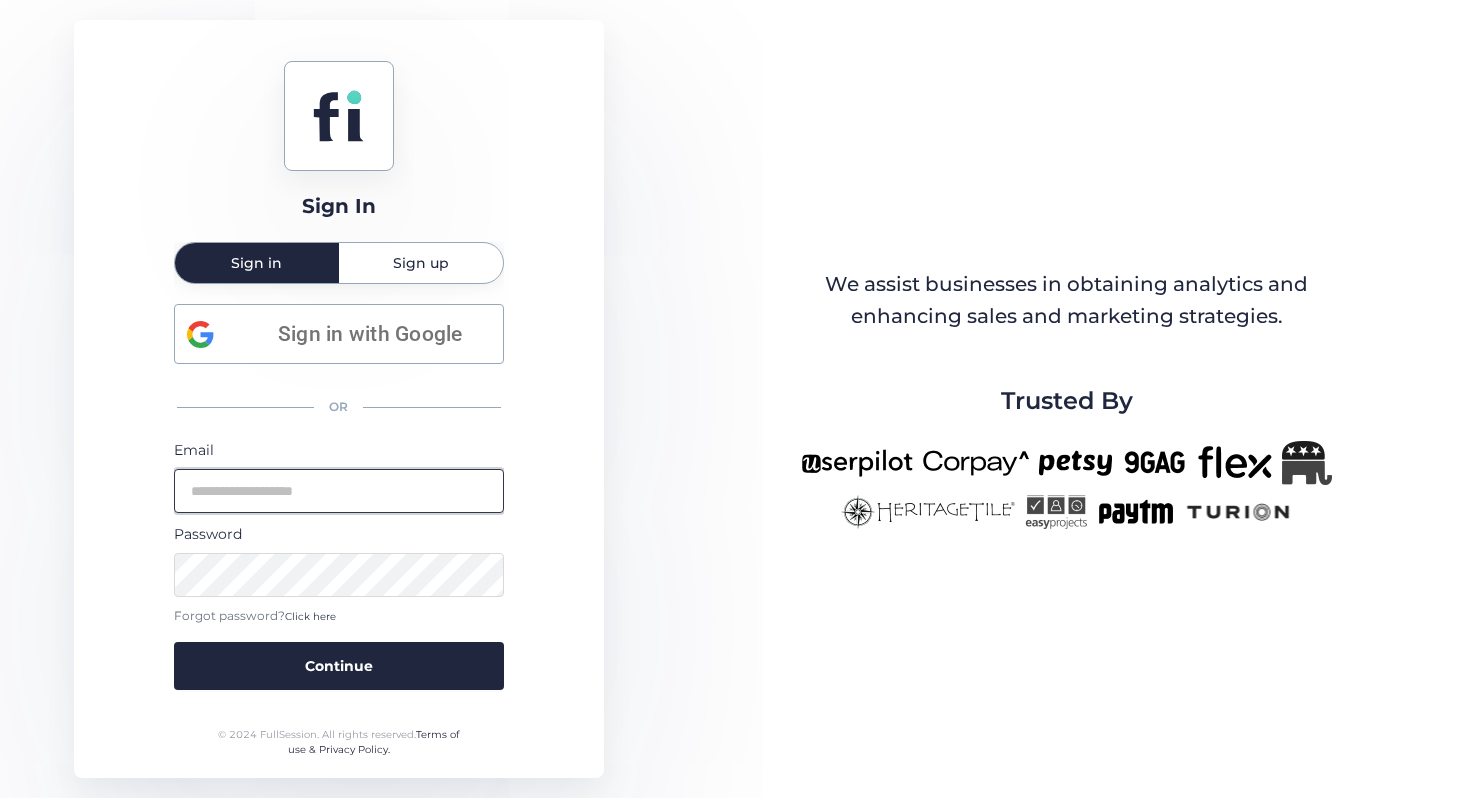 type on "**********" 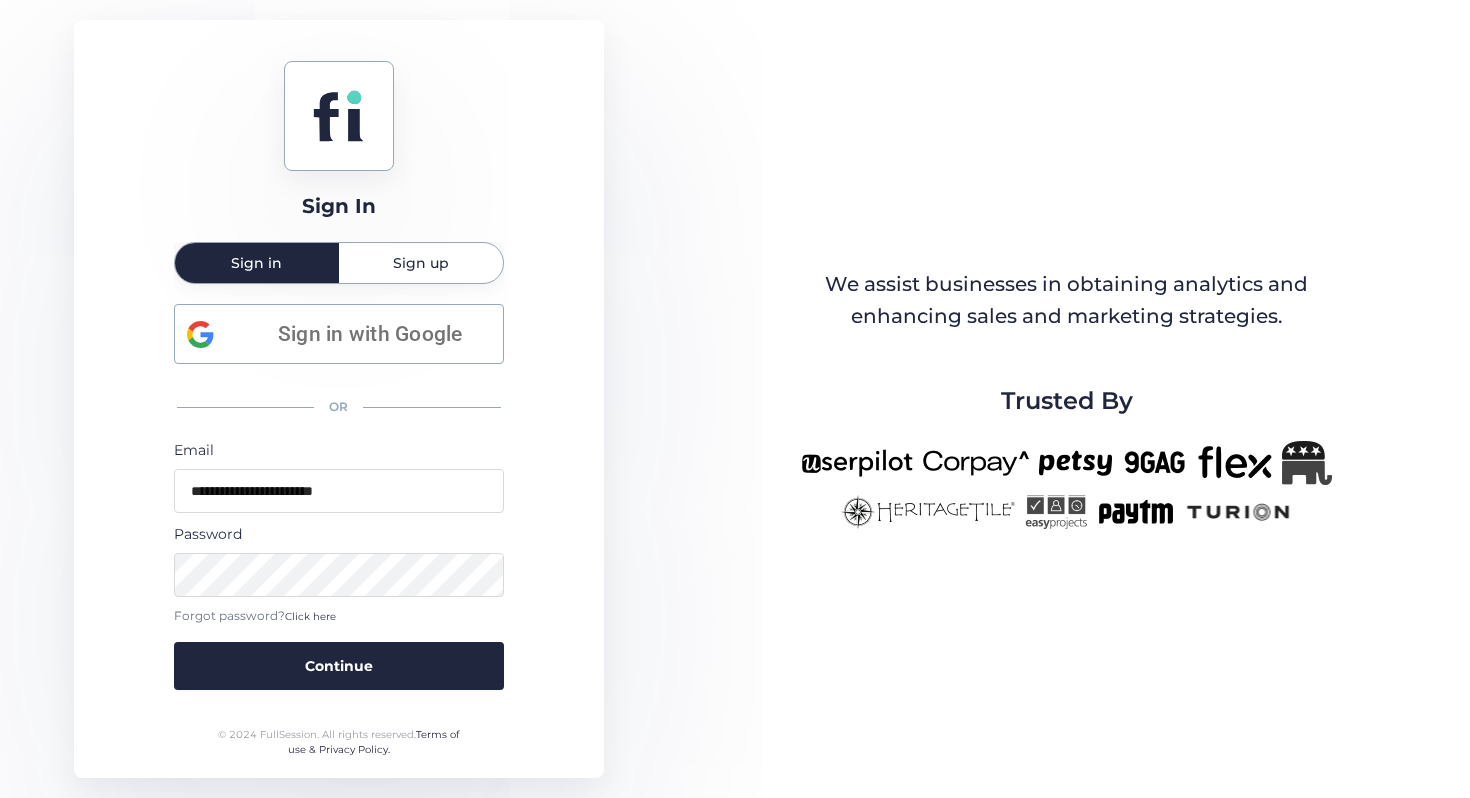 click on "**********" 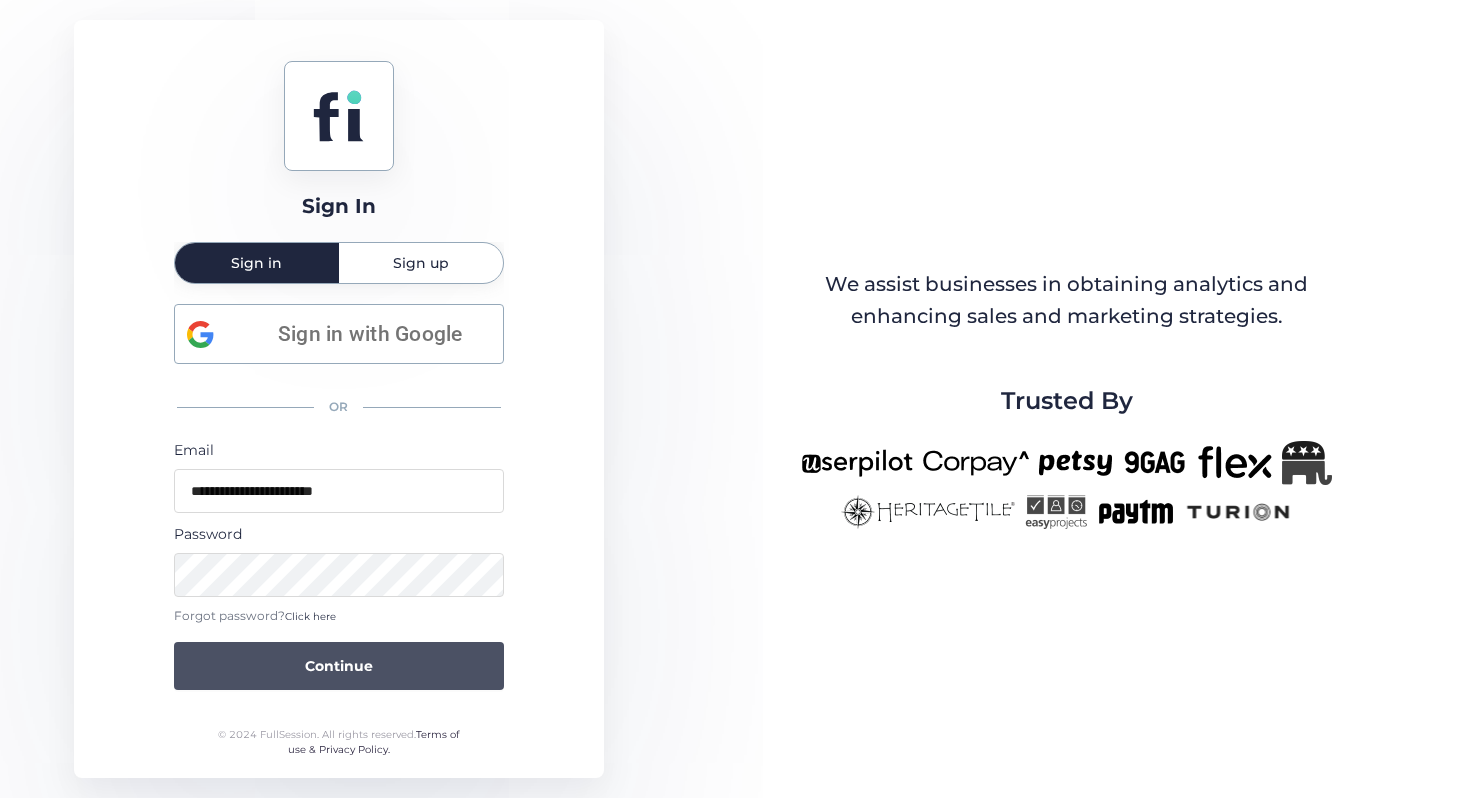 click on "Continue" at bounding box center (339, 666) 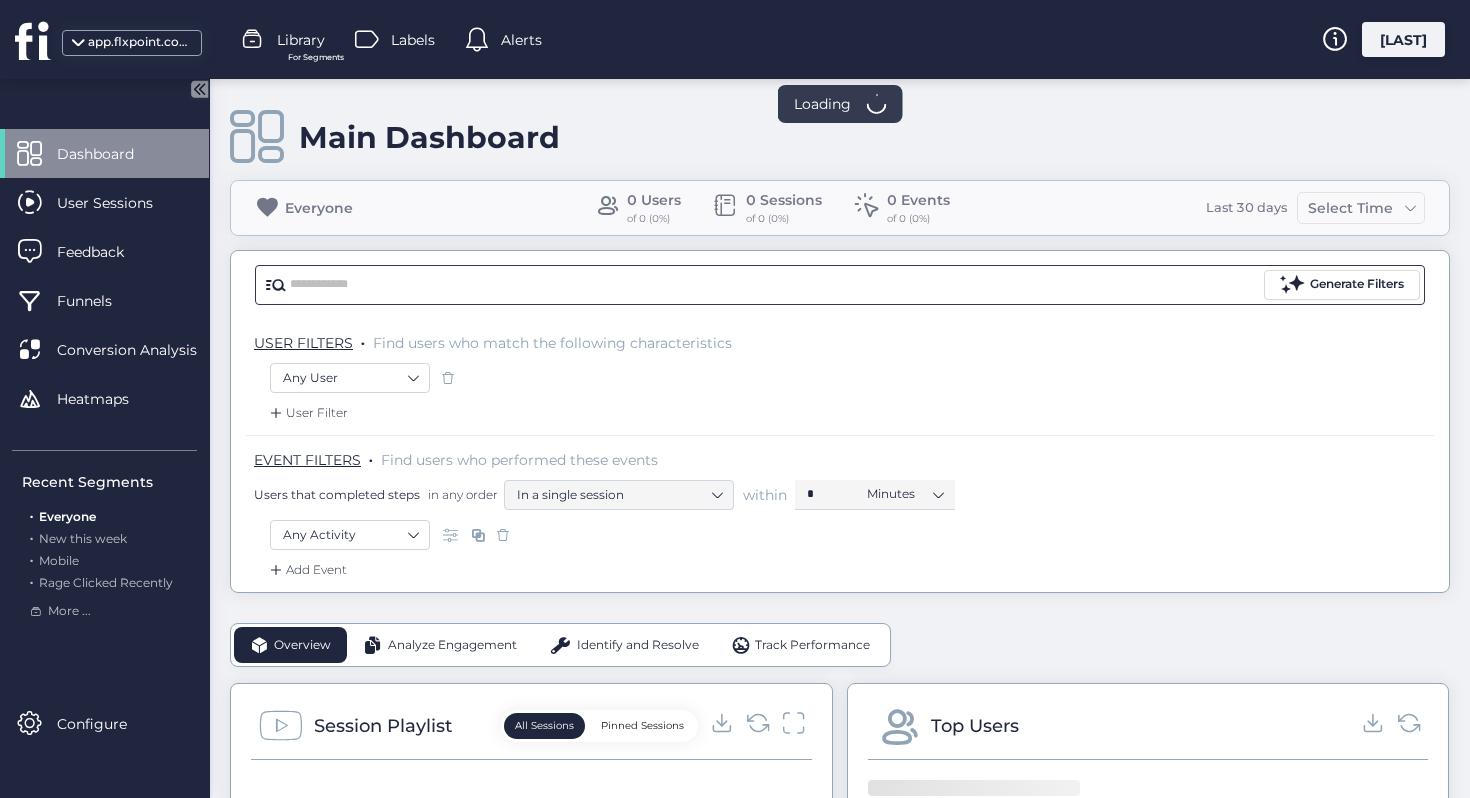 click at bounding box center [775, 285] 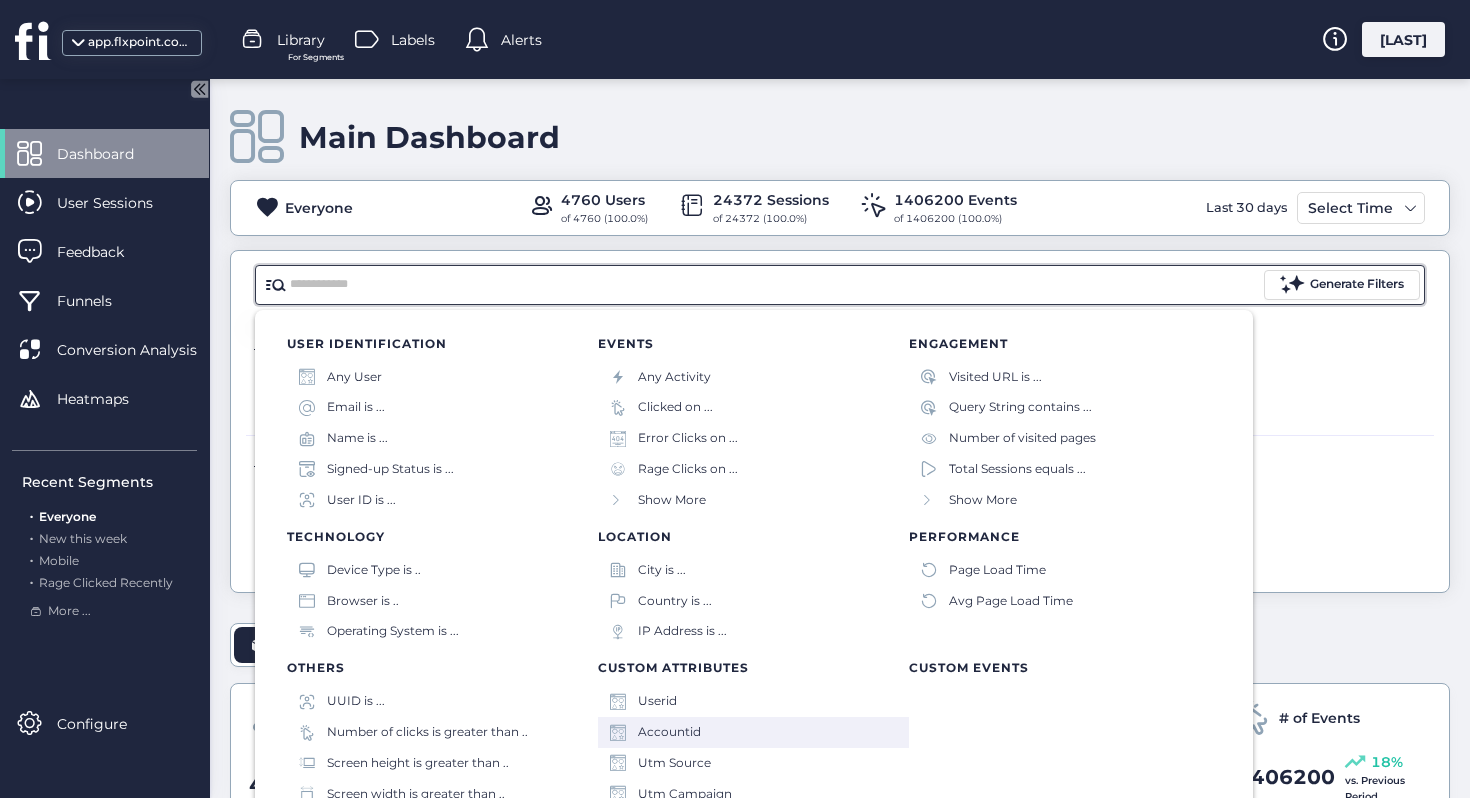 click on "Accountid" at bounding box center [753, 732] 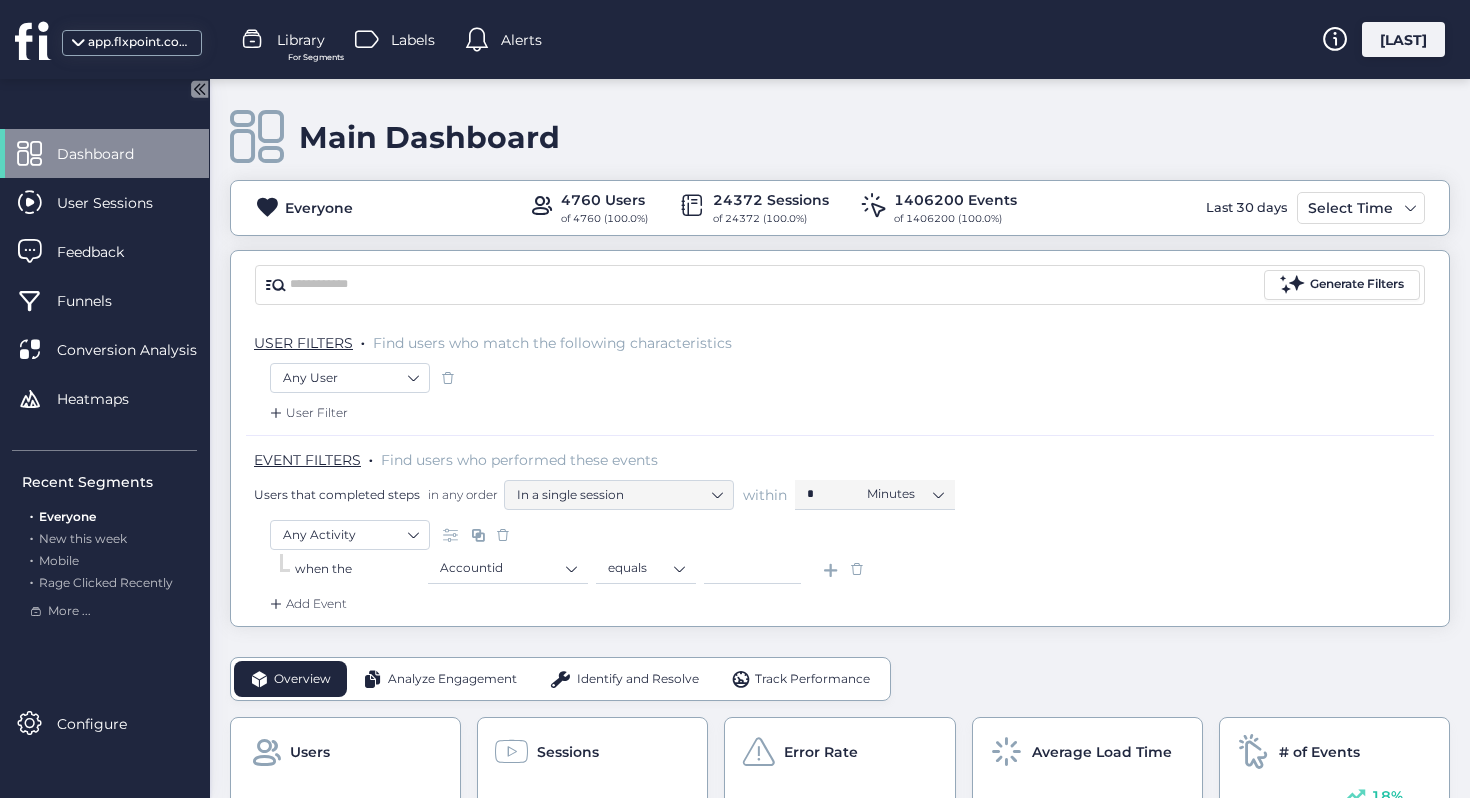 click on "equals" 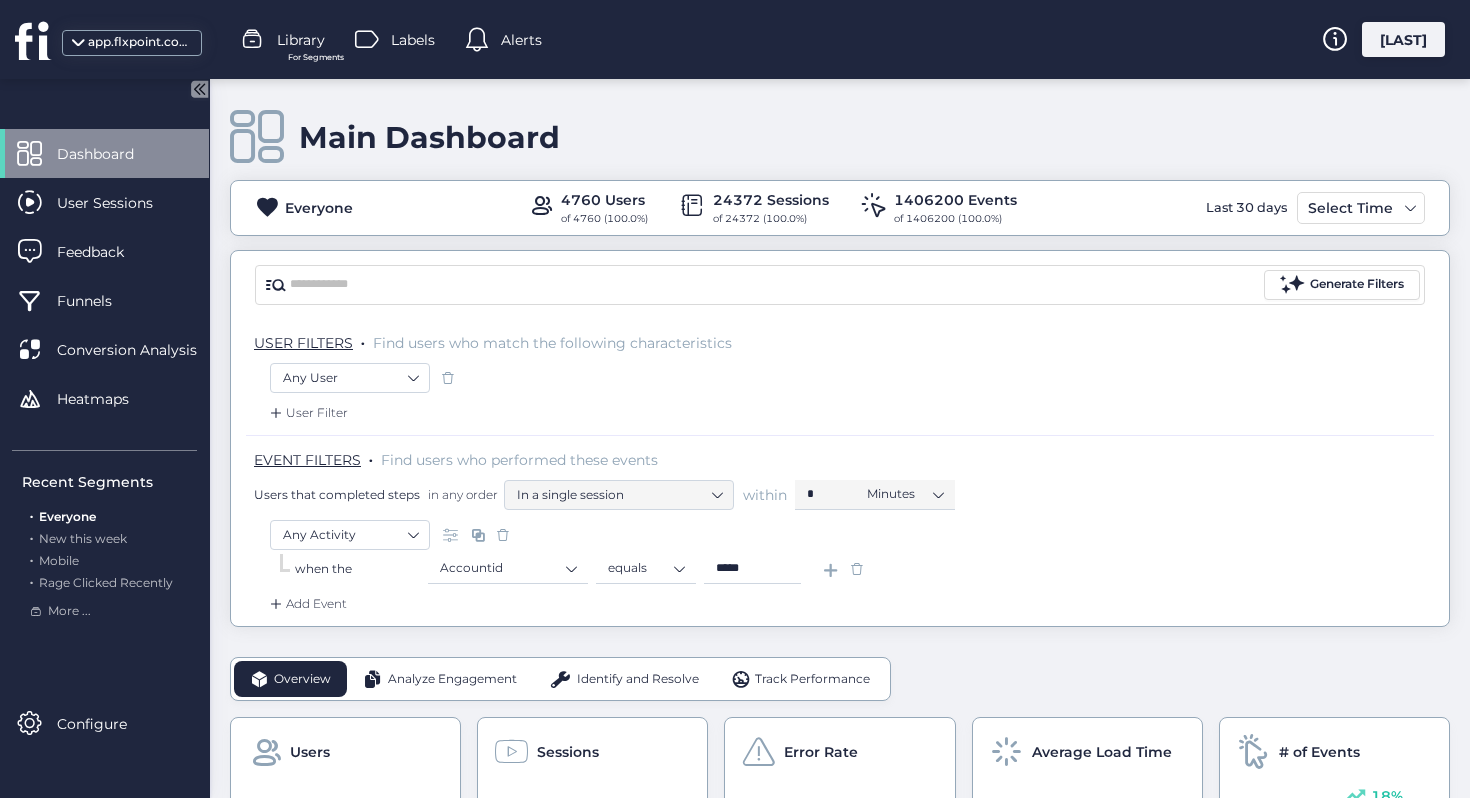 type on "*****" 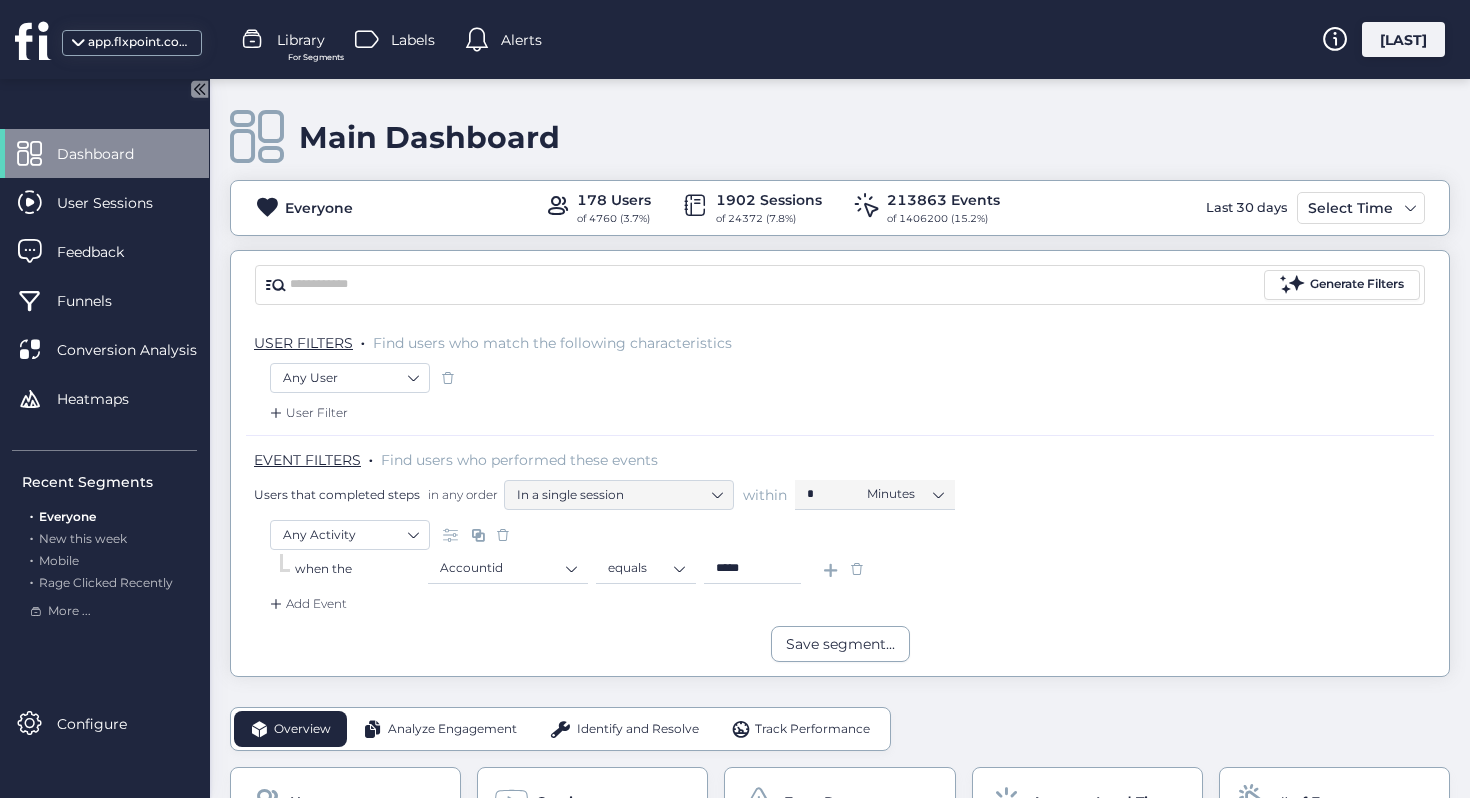 click on "Add Event" 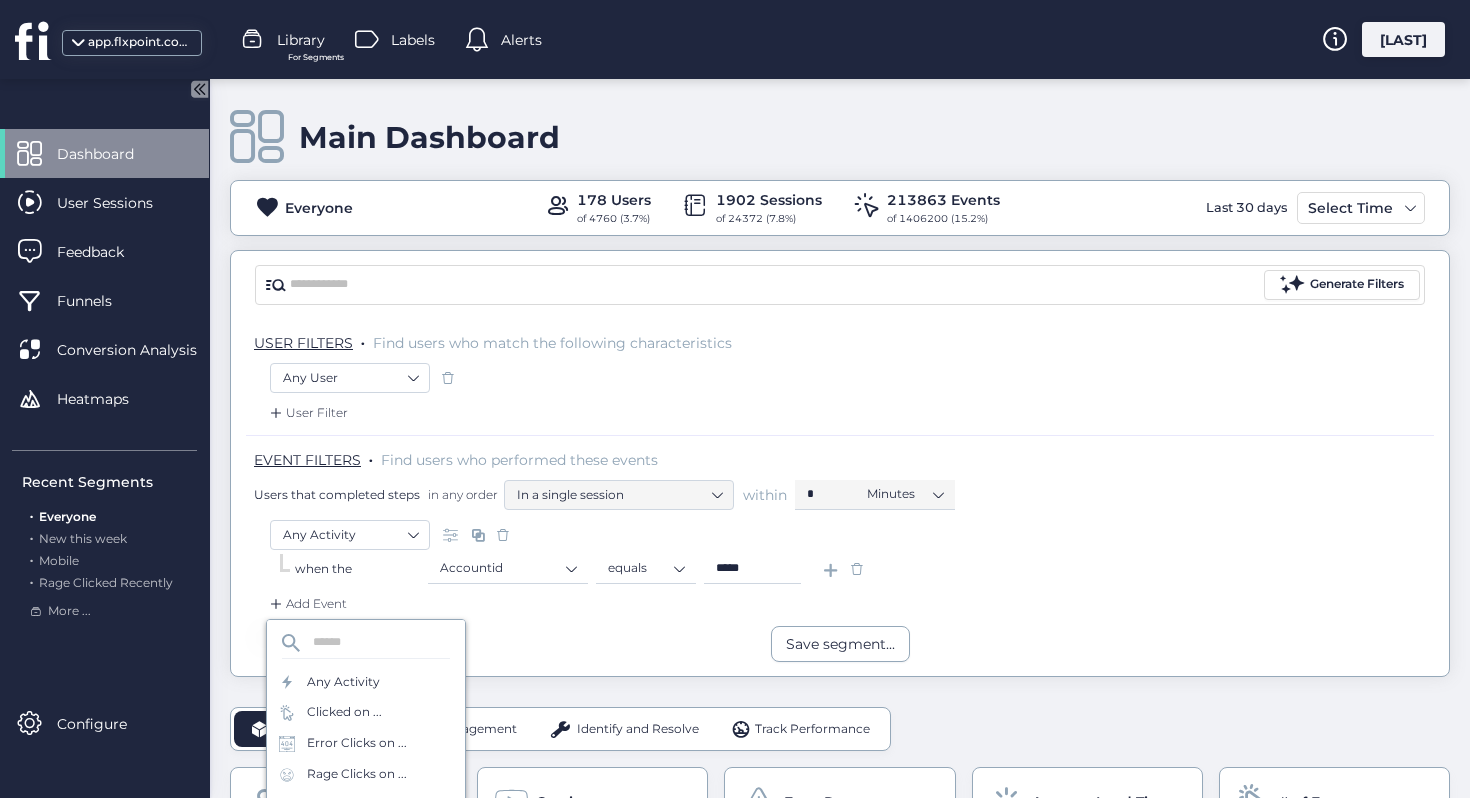 scroll, scrollTop: 89, scrollLeft: 0, axis: vertical 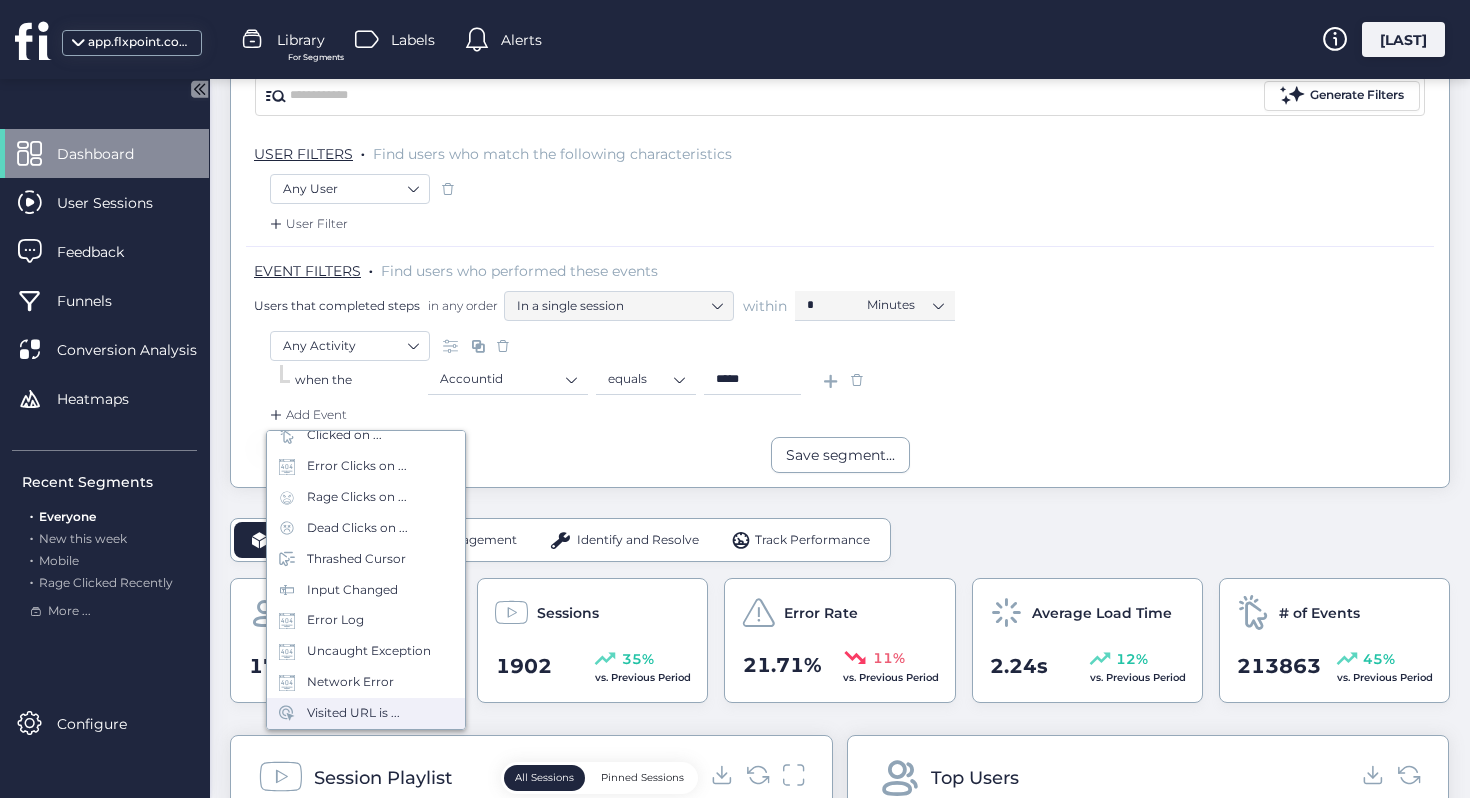 click on "Visited URL is ..." at bounding box center [366, 713] 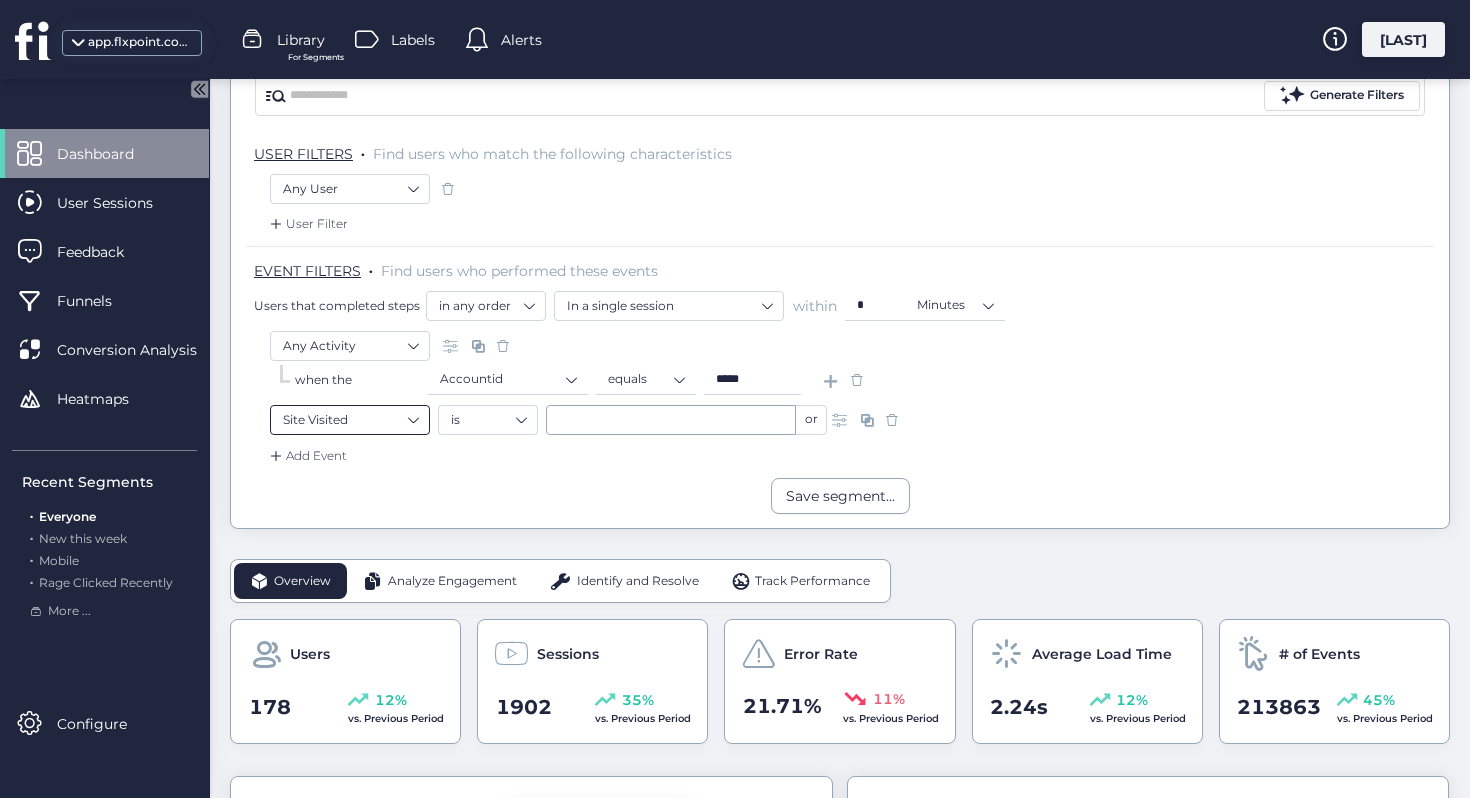 click on "Site Visited" 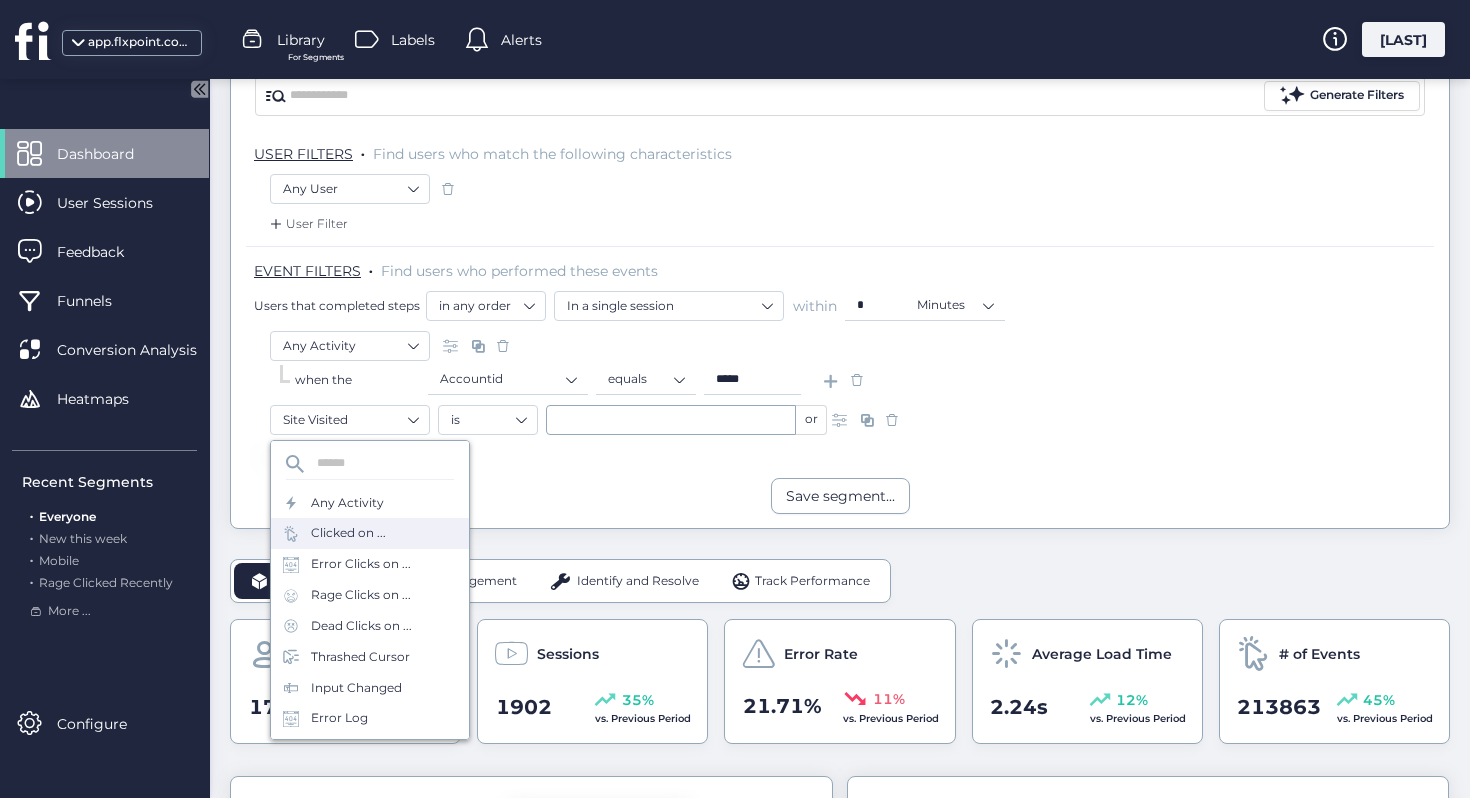 click on "Clicked on ..." at bounding box center (370, 533) 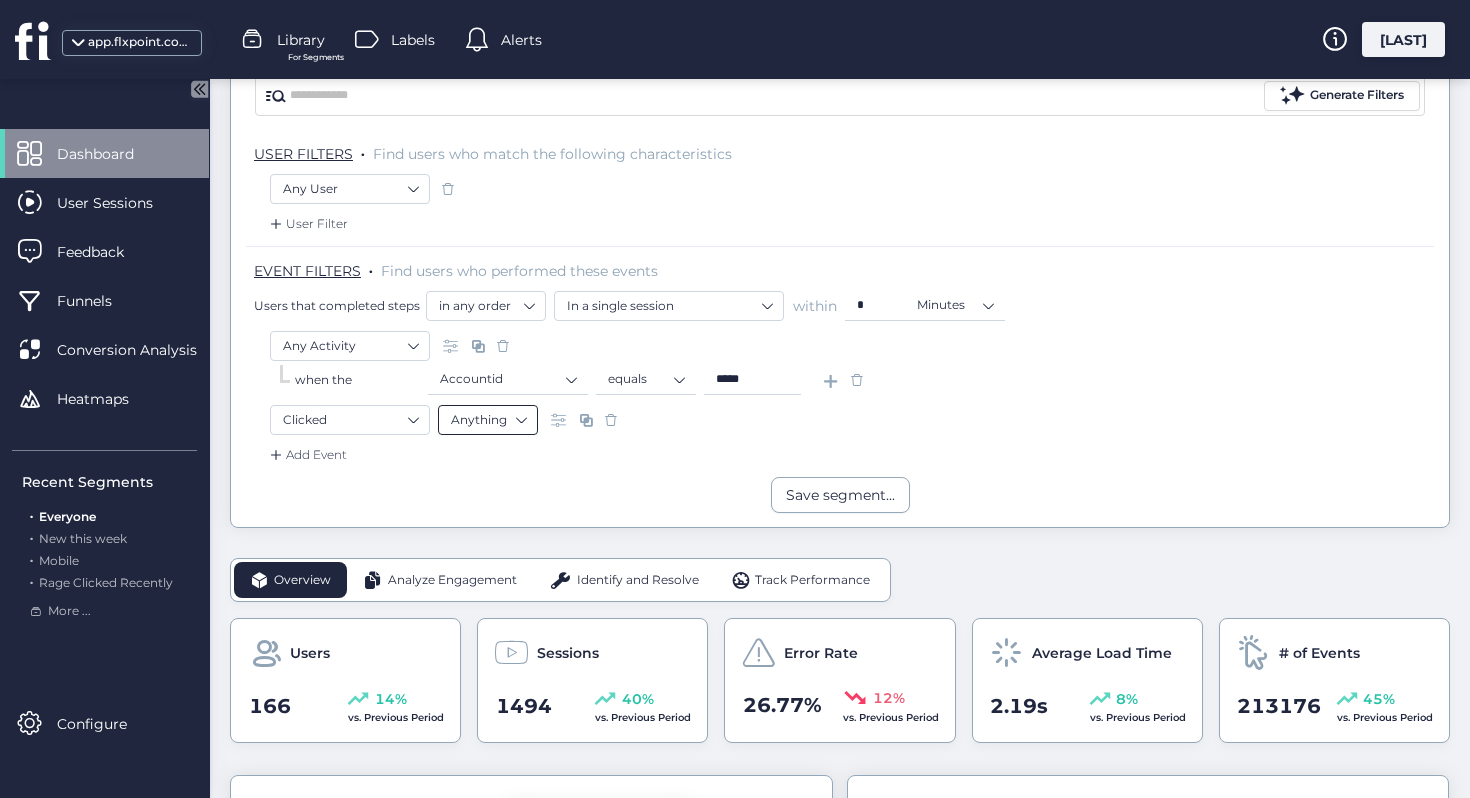 click on "Anything" 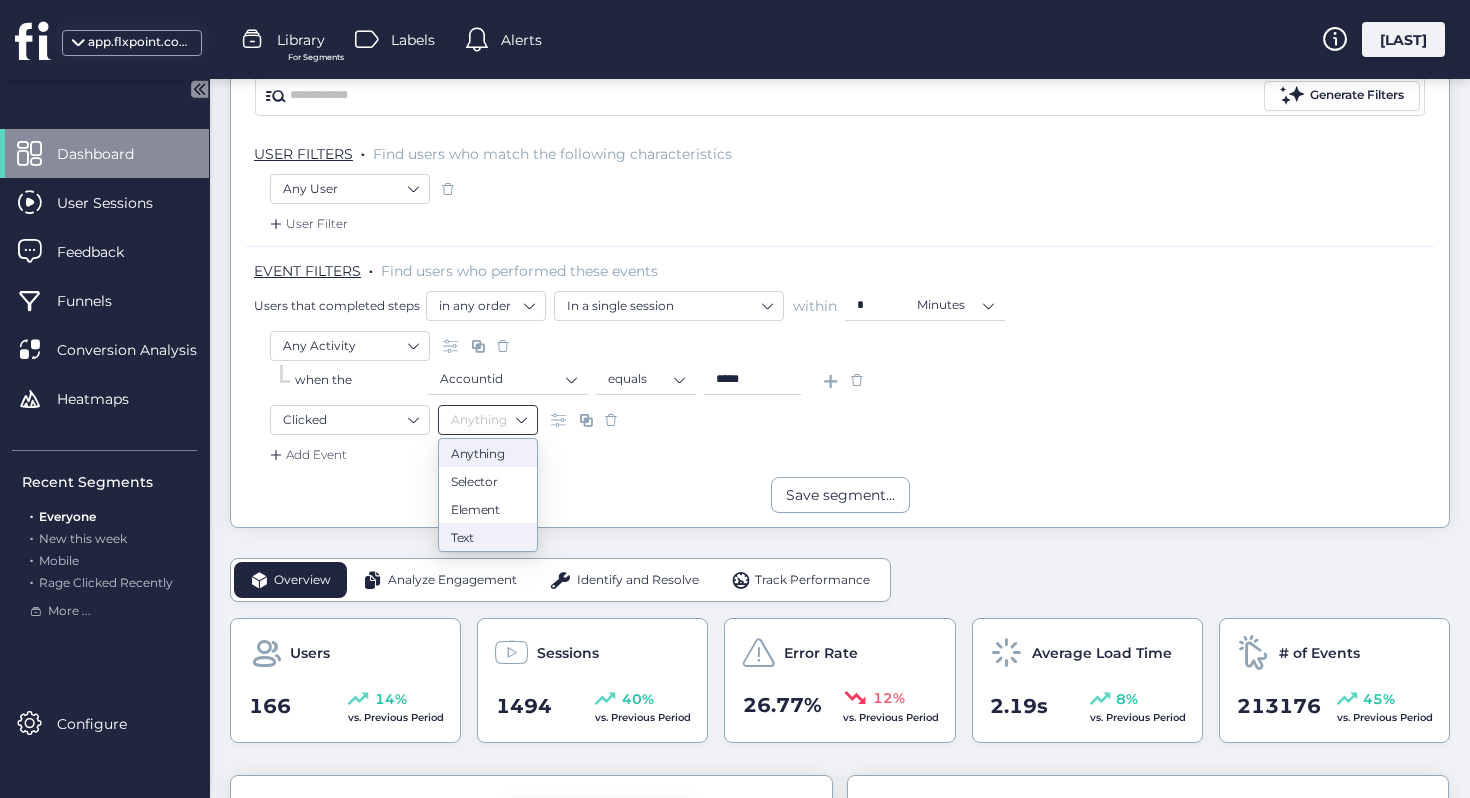 click on "Text" at bounding box center [488, 537] 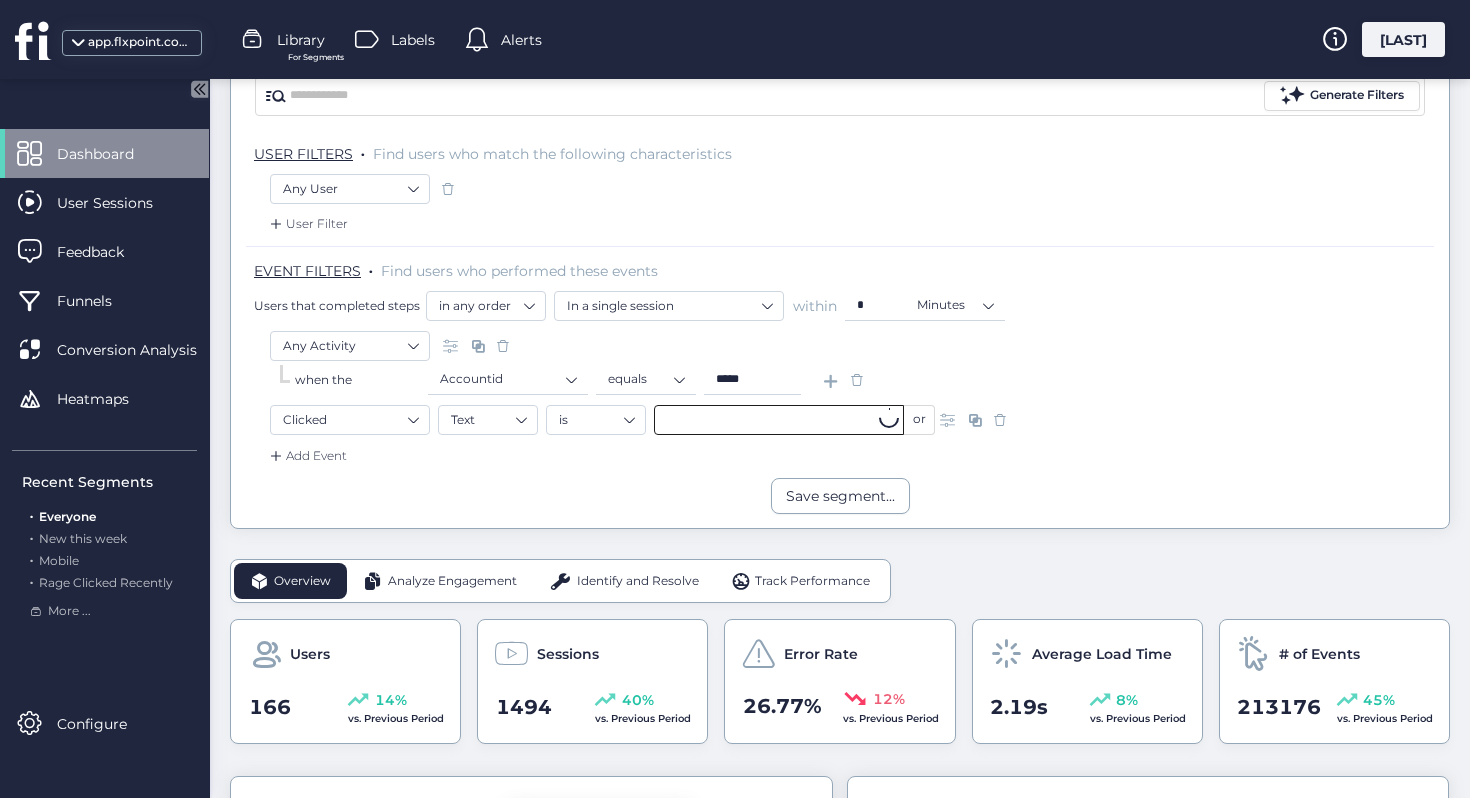 click 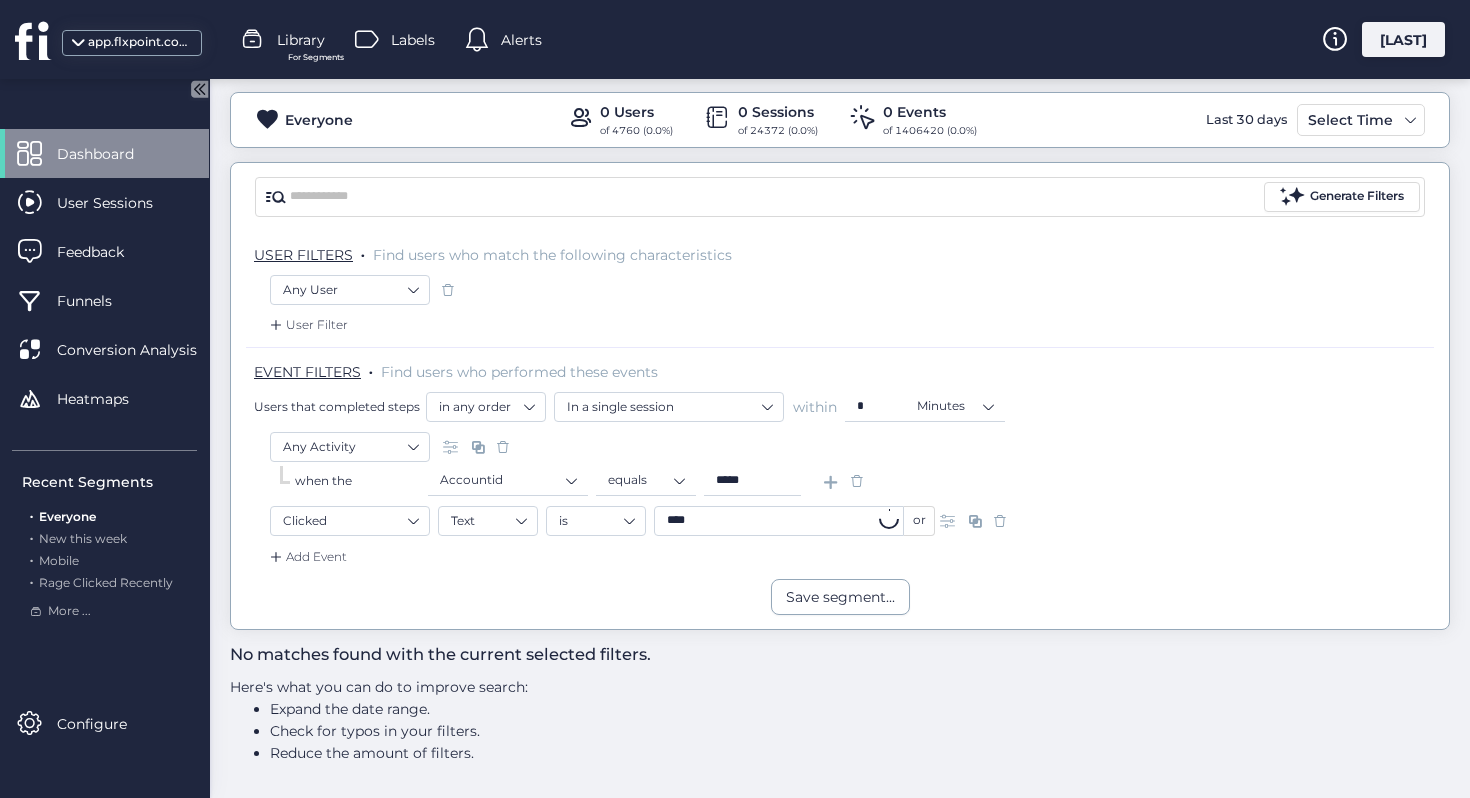 scroll, scrollTop: 87, scrollLeft: 0, axis: vertical 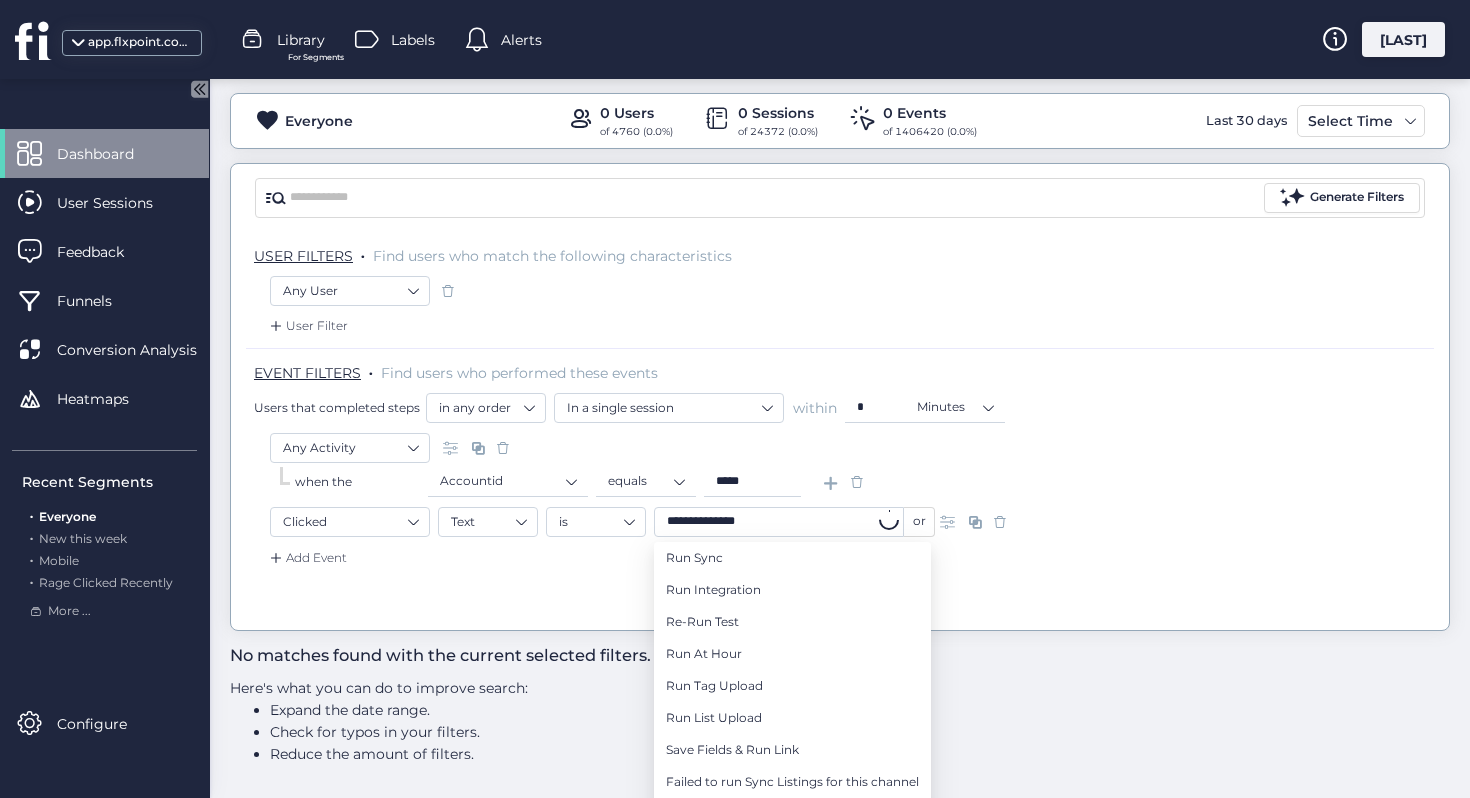type on "**********" 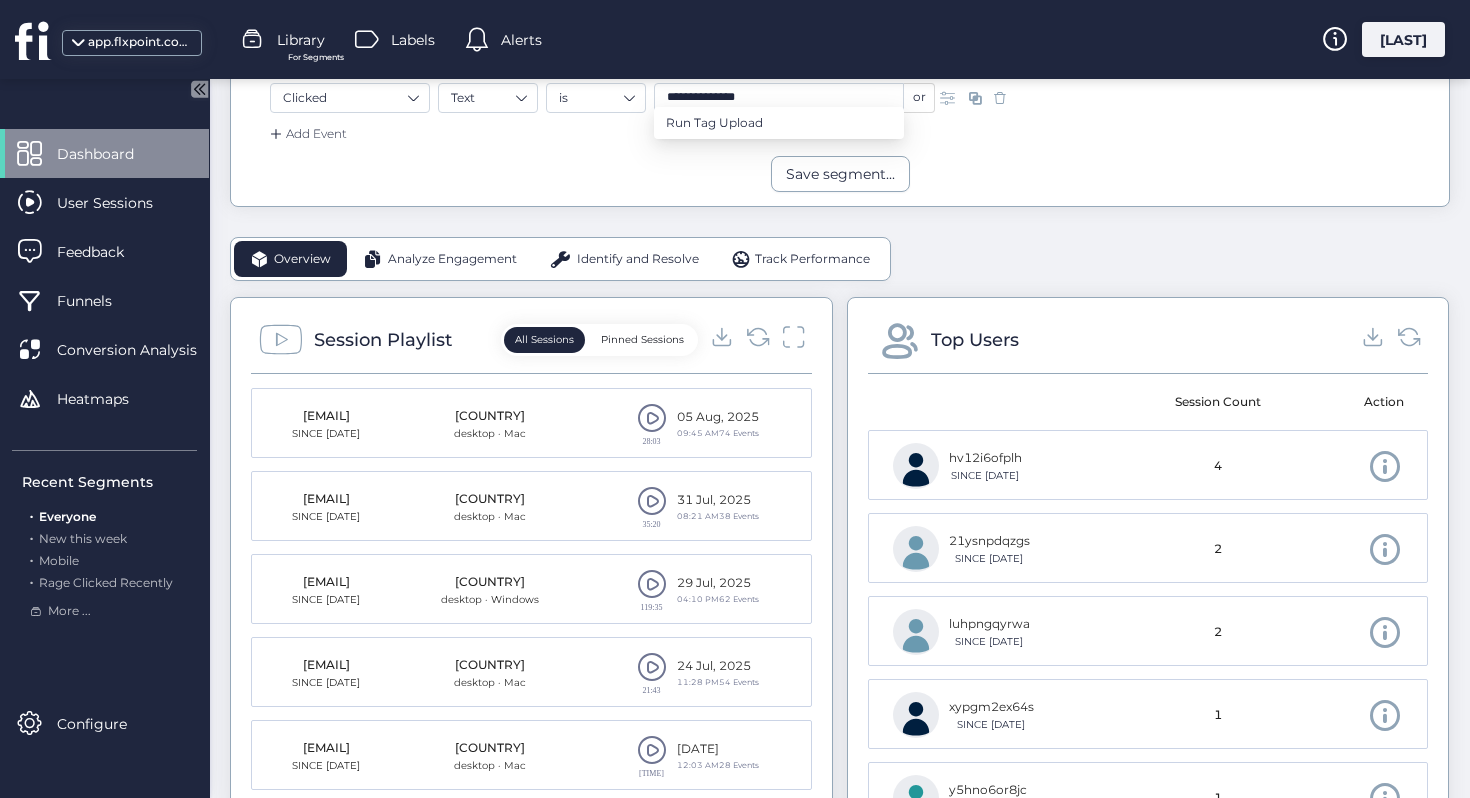 scroll, scrollTop: 531, scrollLeft: 0, axis: vertical 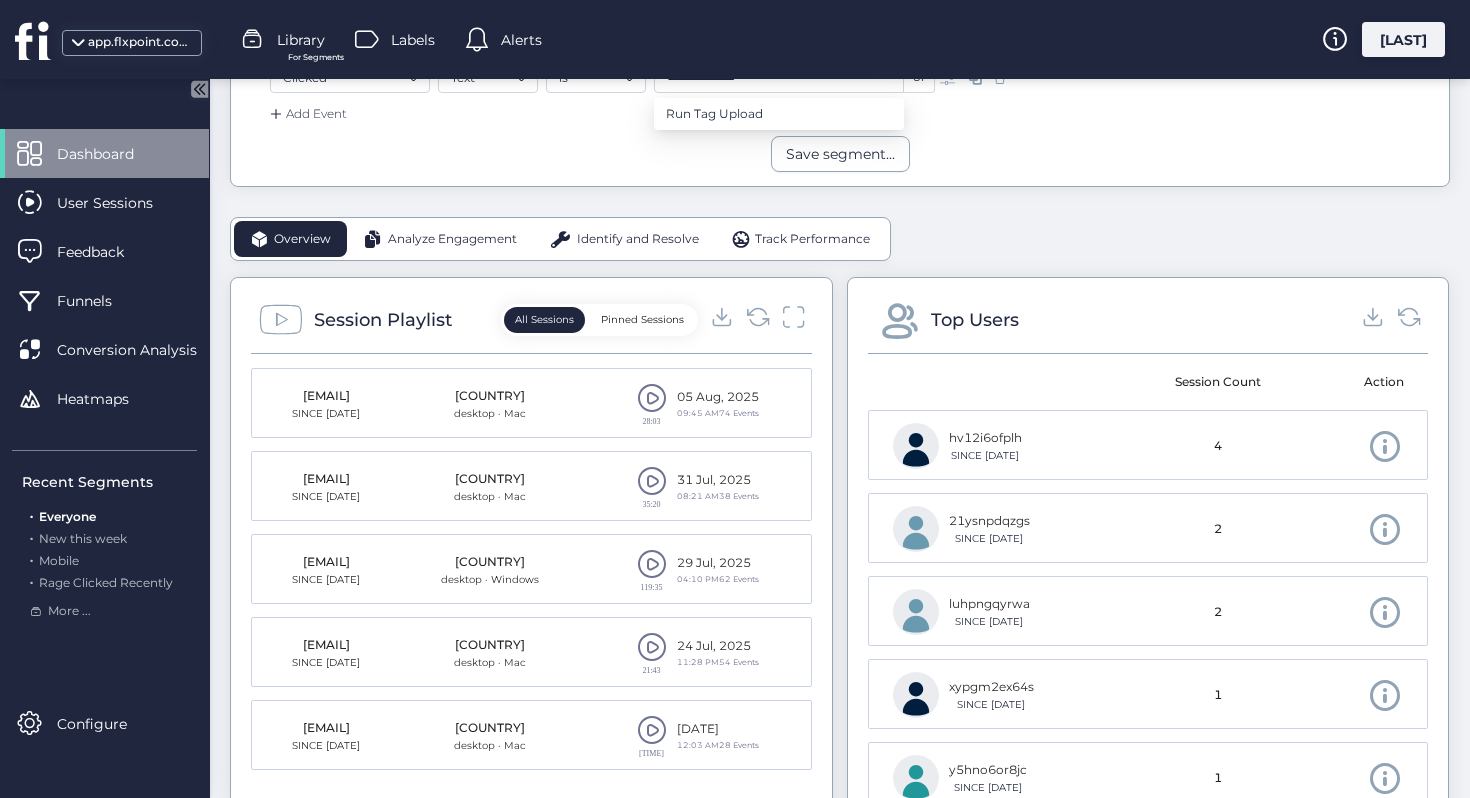 click 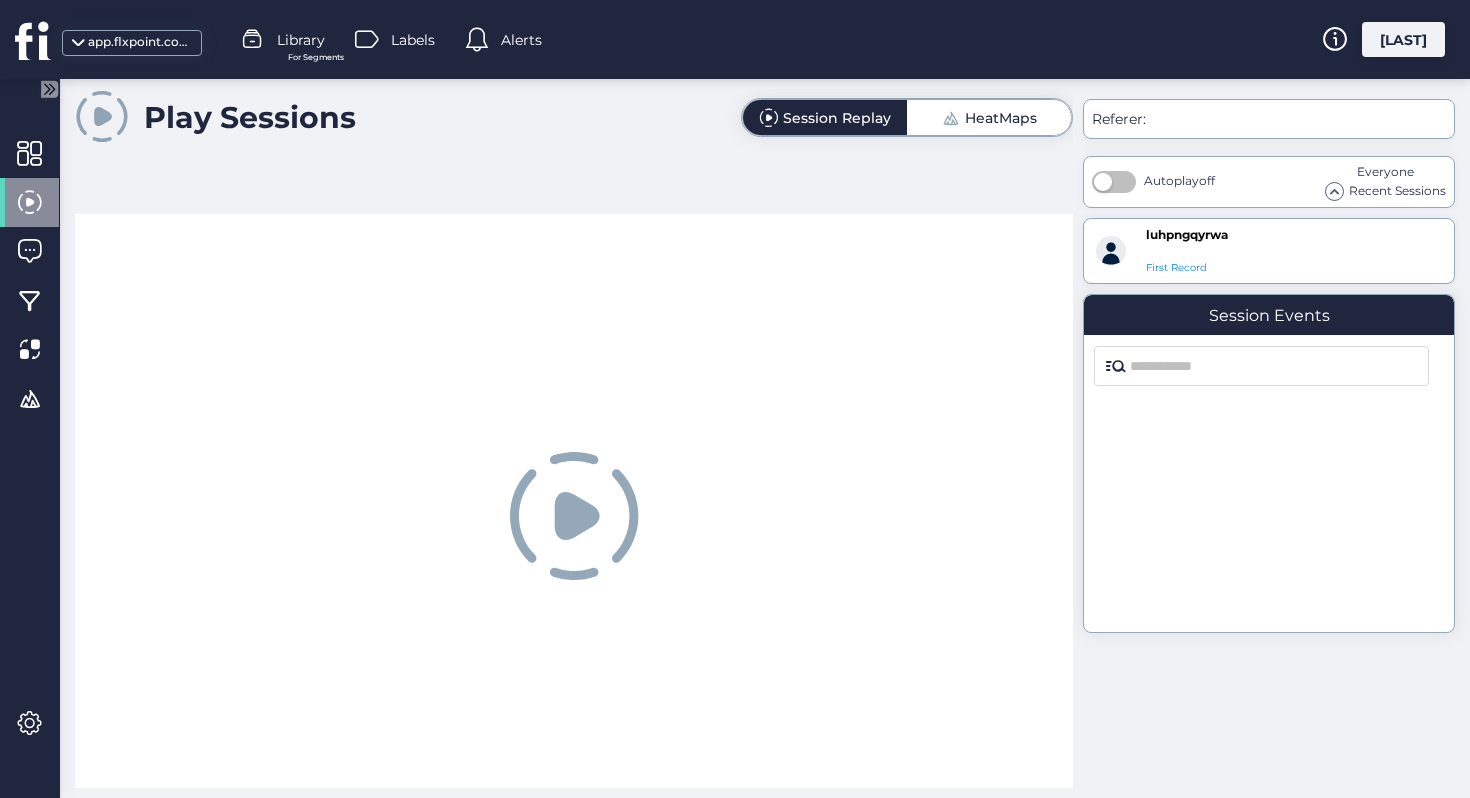scroll, scrollTop: 0, scrollLeft: 0, axis: both 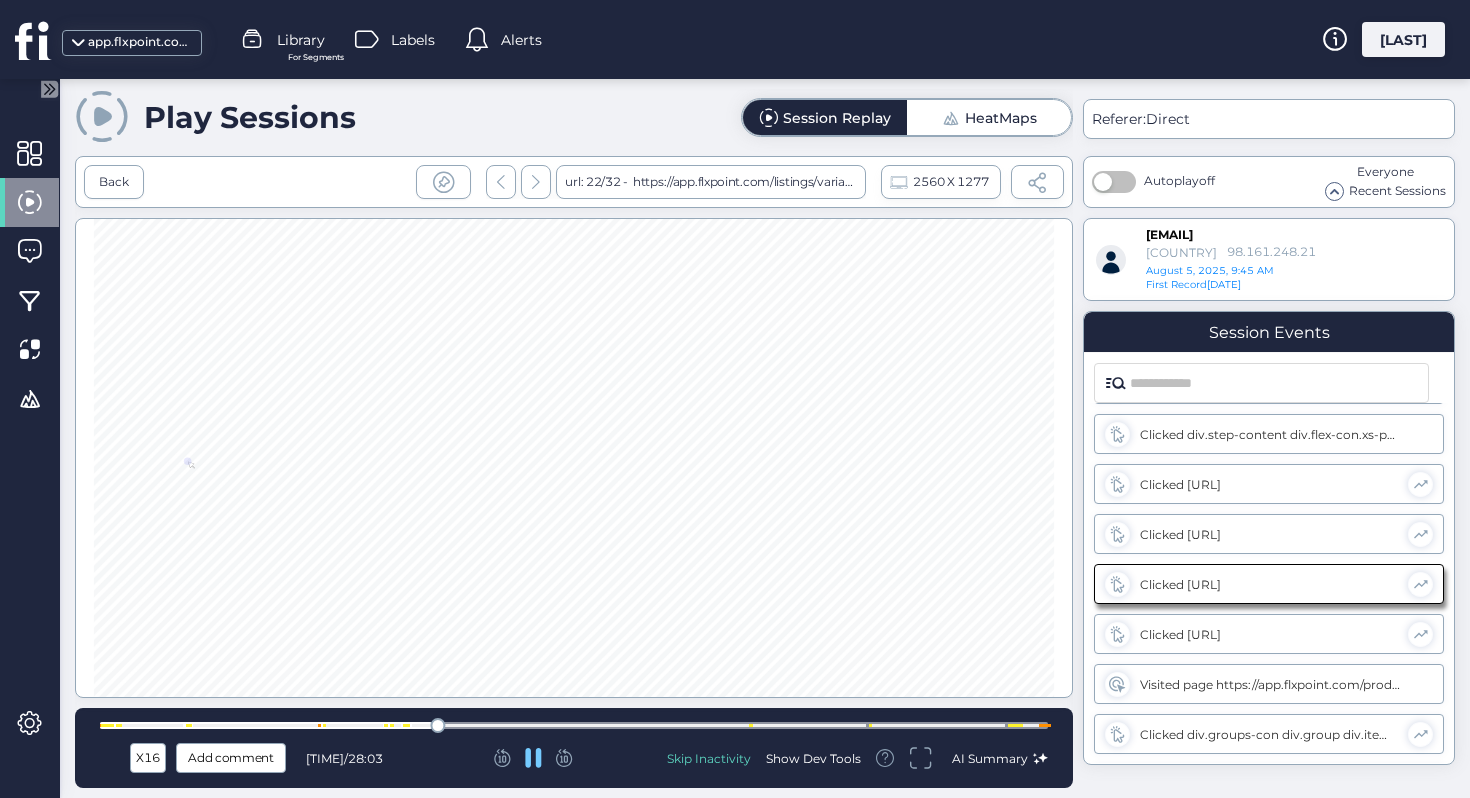 click at bounding box center (574, 725) 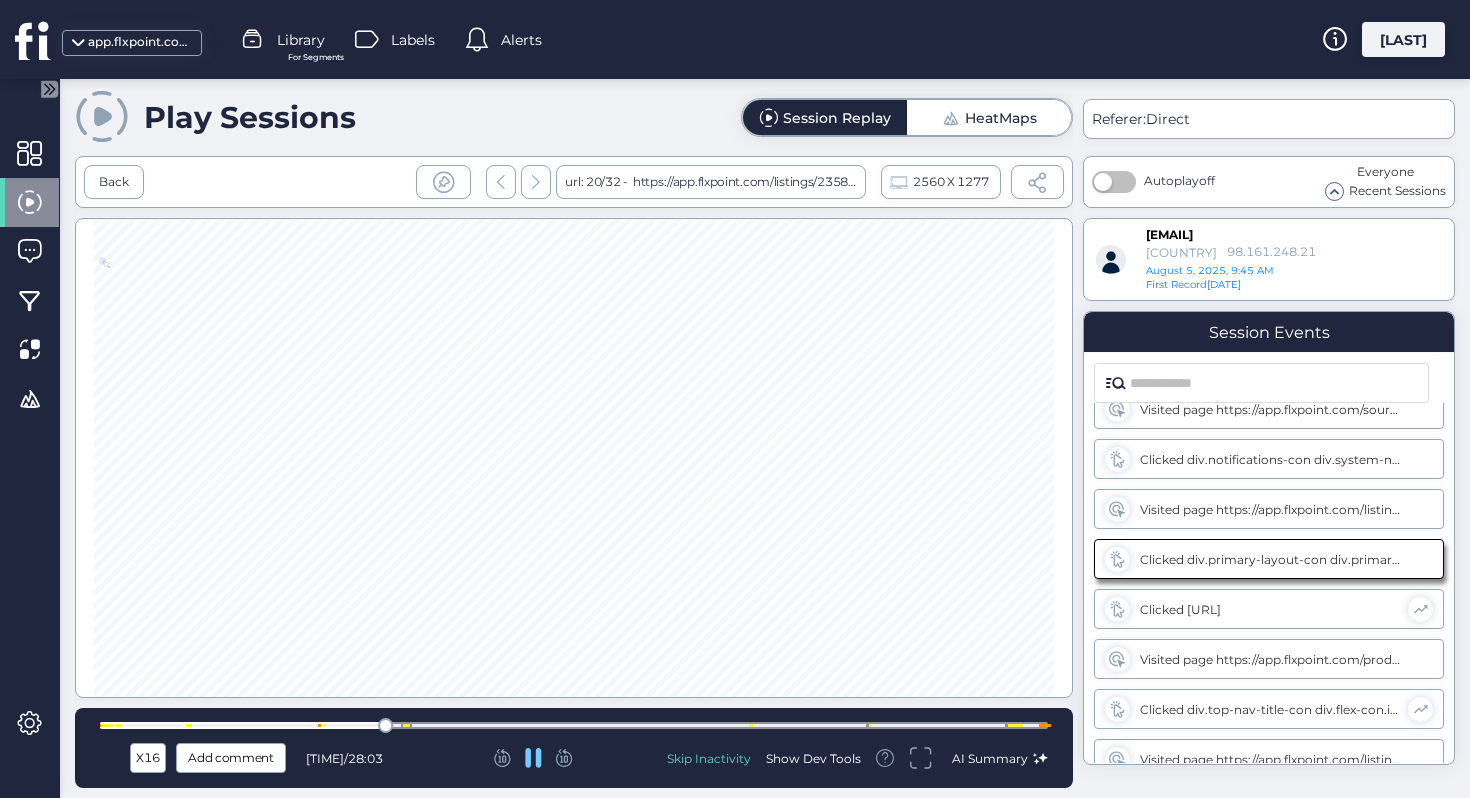 scroll, scrollTop: 1799, scrollLeft: 0, axis: vertical 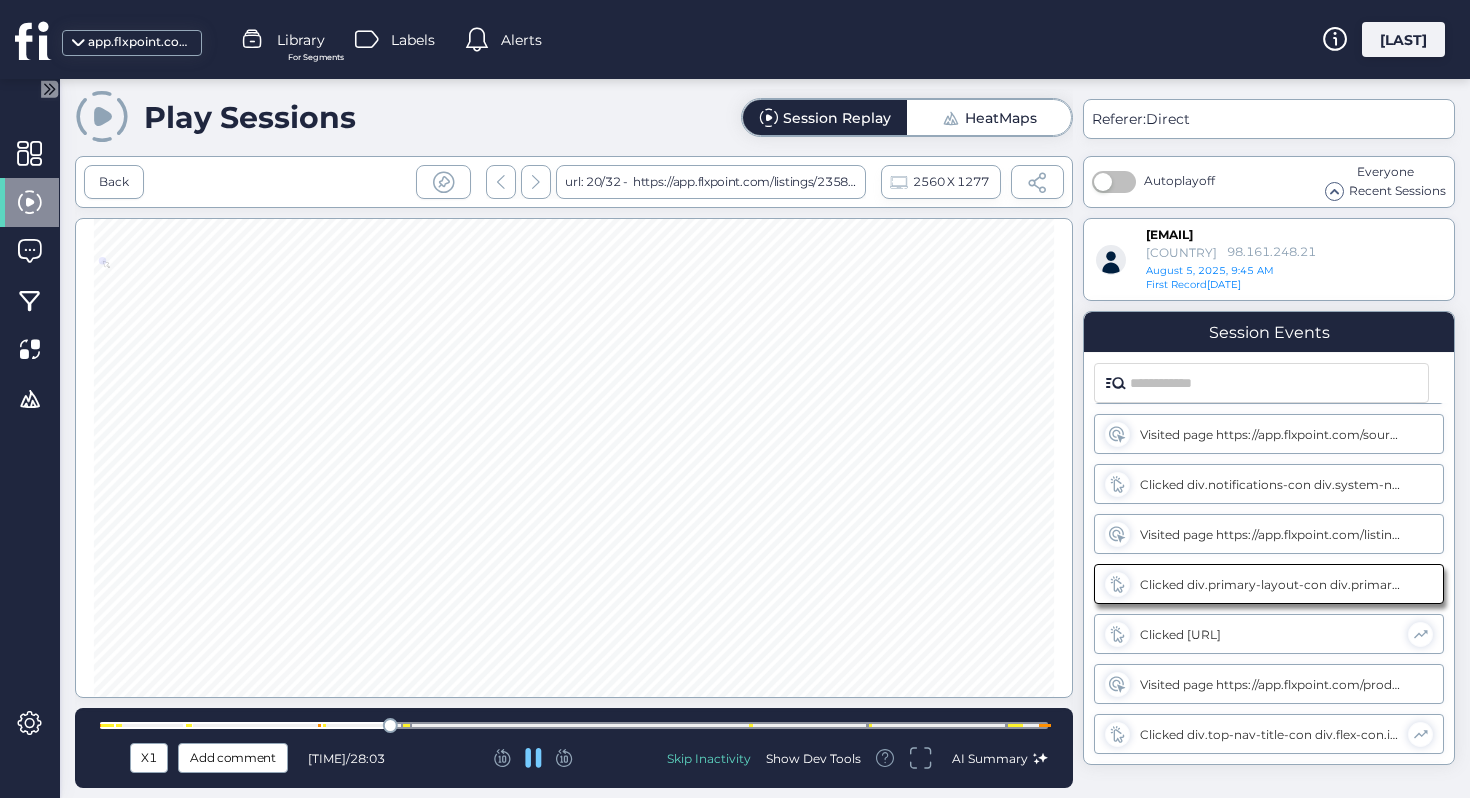 click at bounding box center (405, 725) 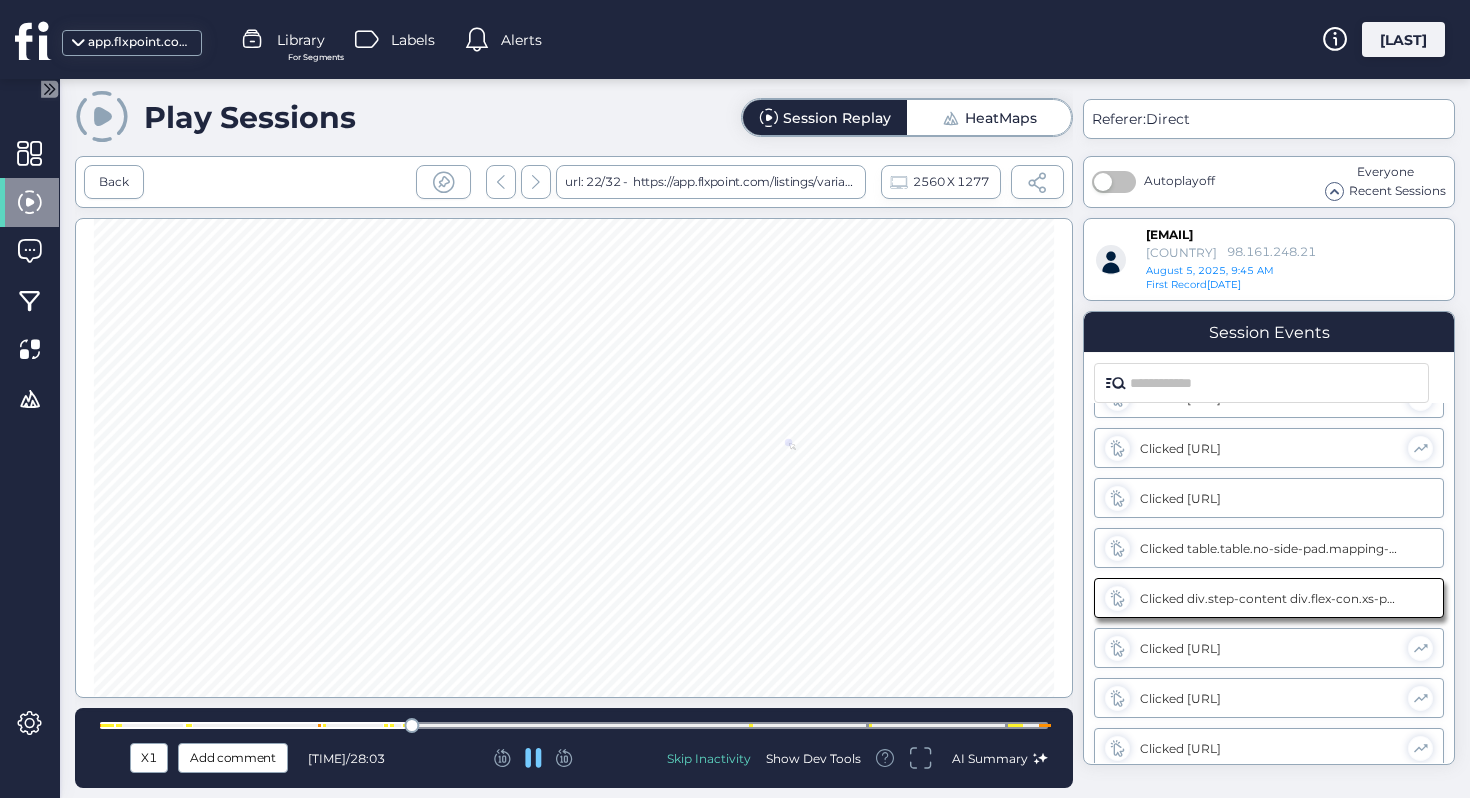 scroll, scrollTop: 2299, scrollLeft: 0, axis: vertical 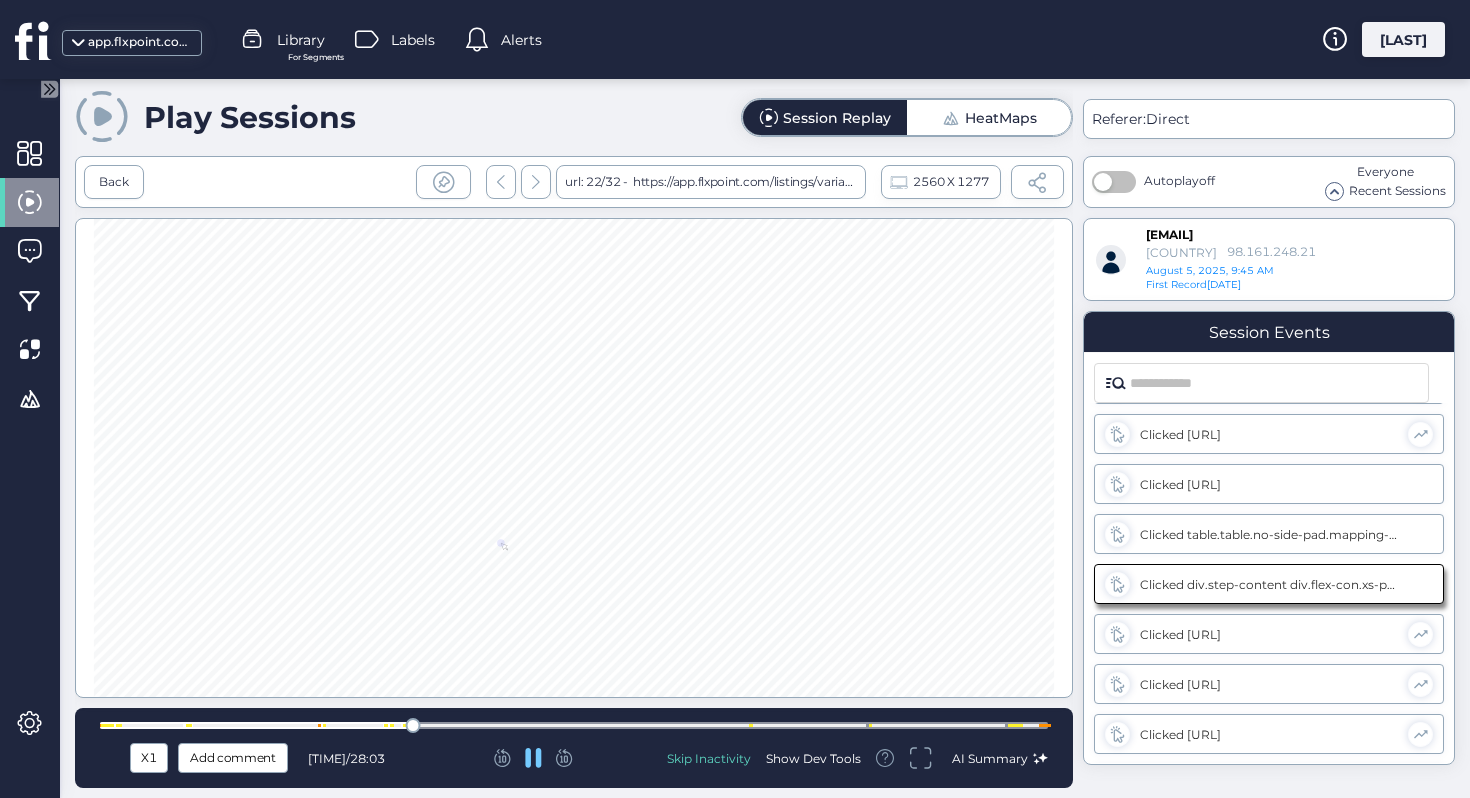 click at bounding box center [574, 725] 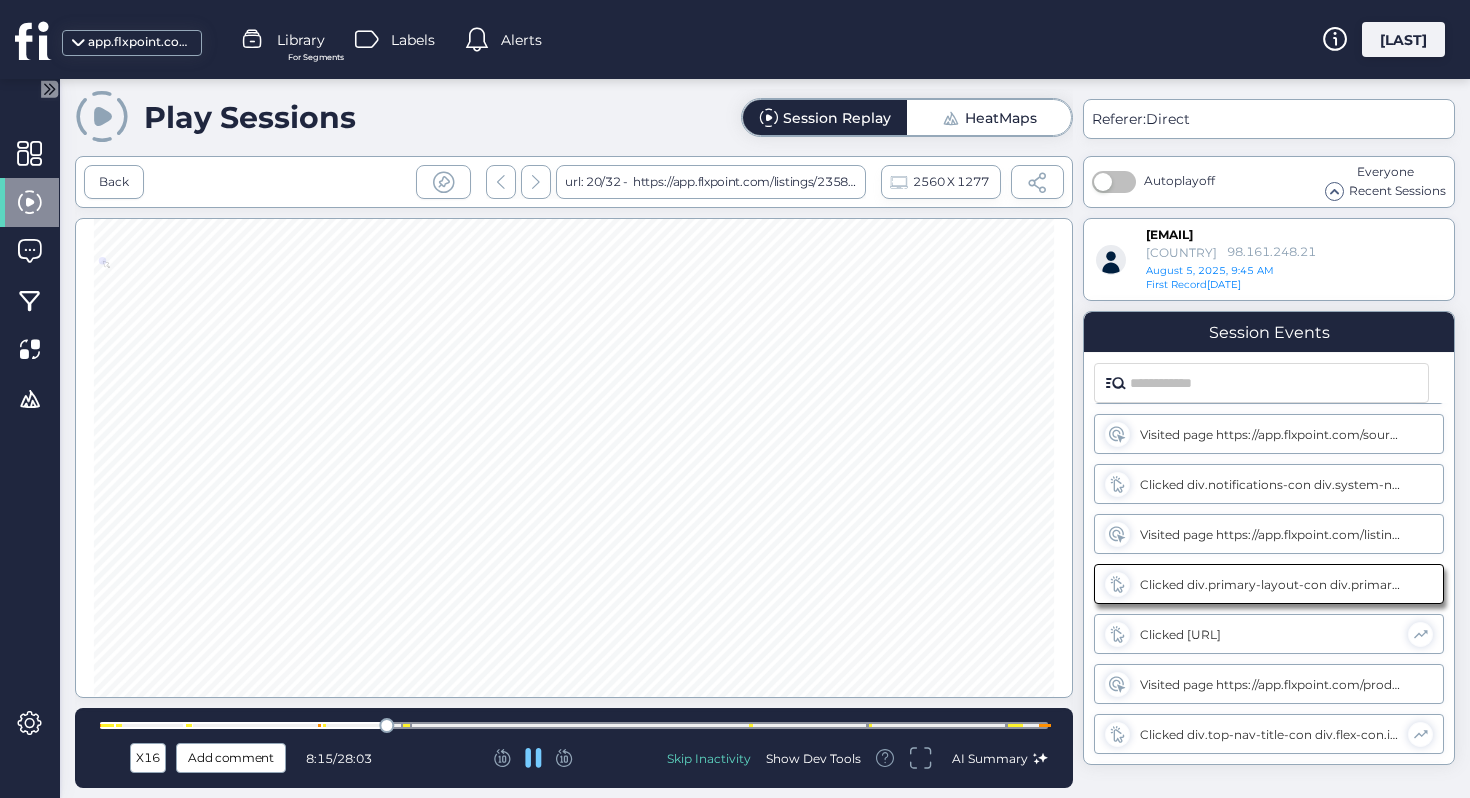 click at bounding box center [574, 725] 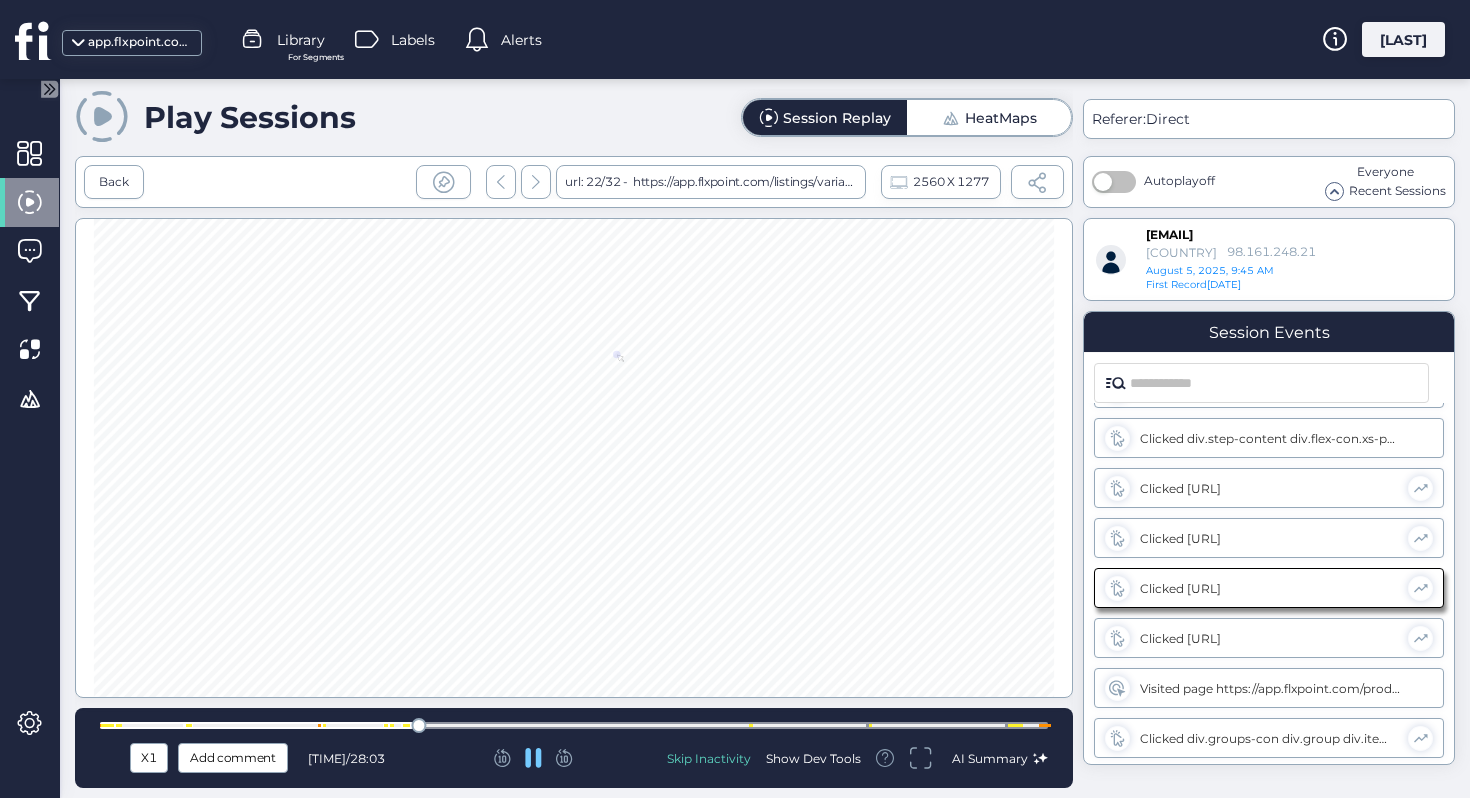 scroll, scrollTop: 2449, scrollLeft: 0, axis: vertical 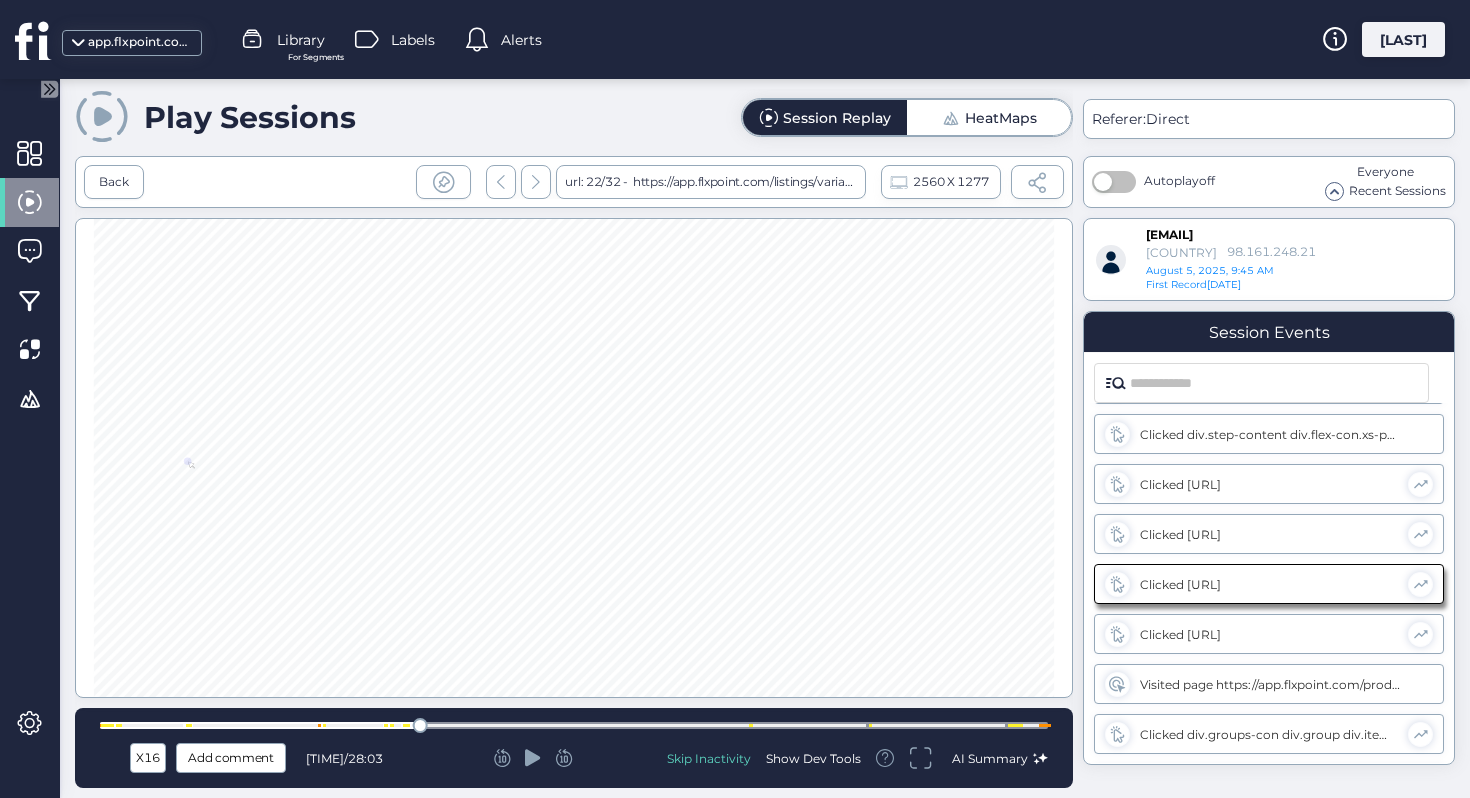 click at bounding box center [420, 725] 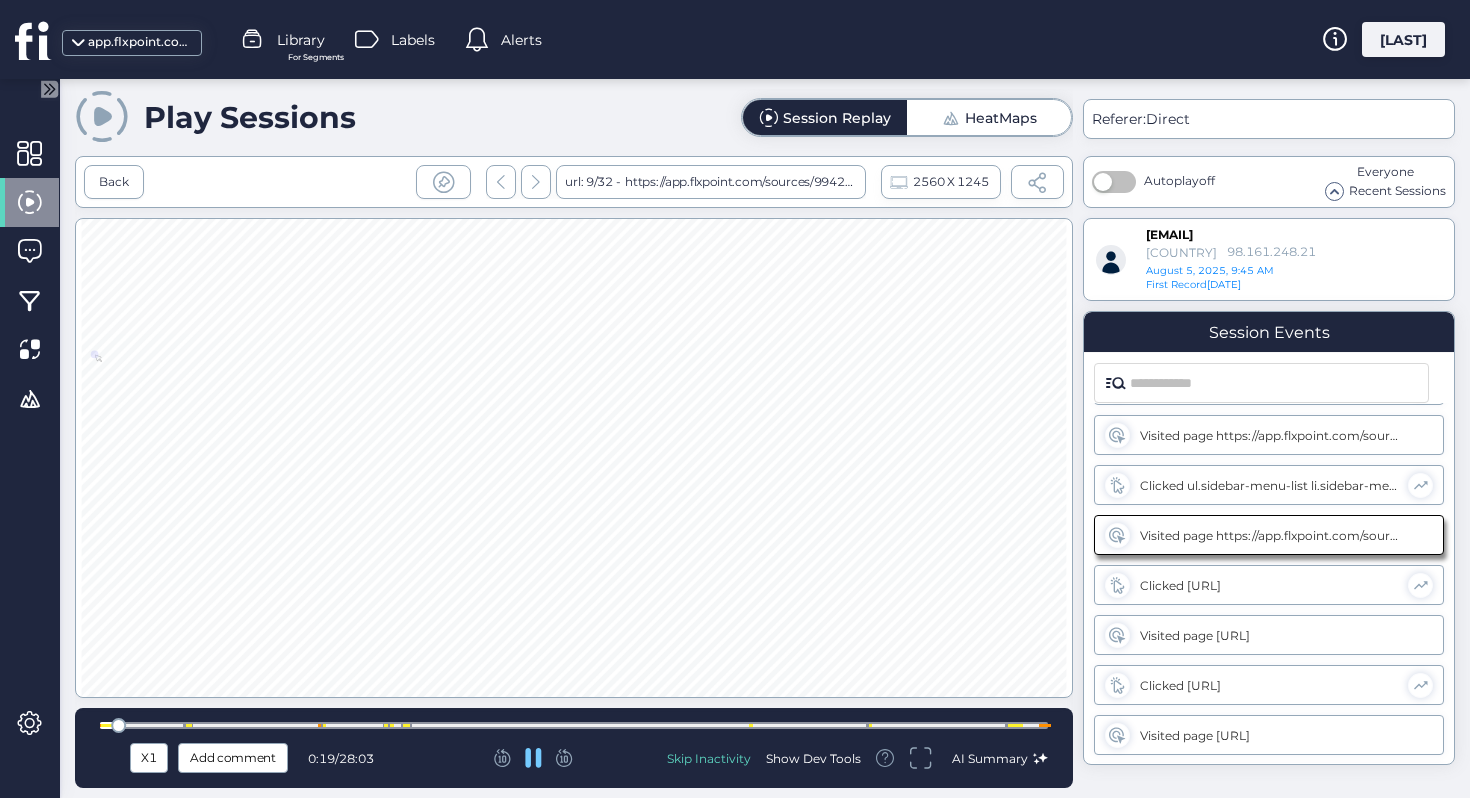 scroll, scrollTop: 749, scrollLeft: 0, axis: vertical 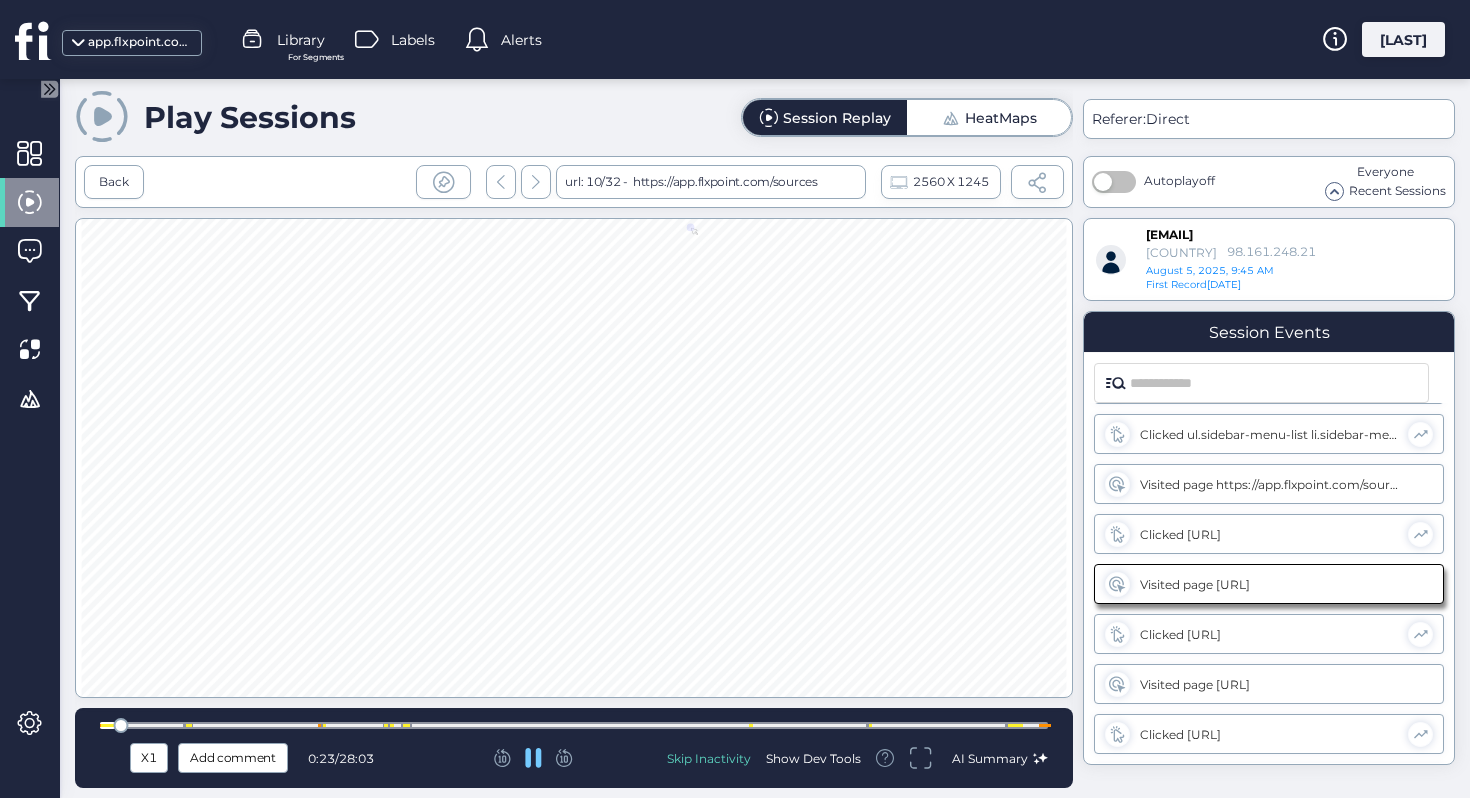 click 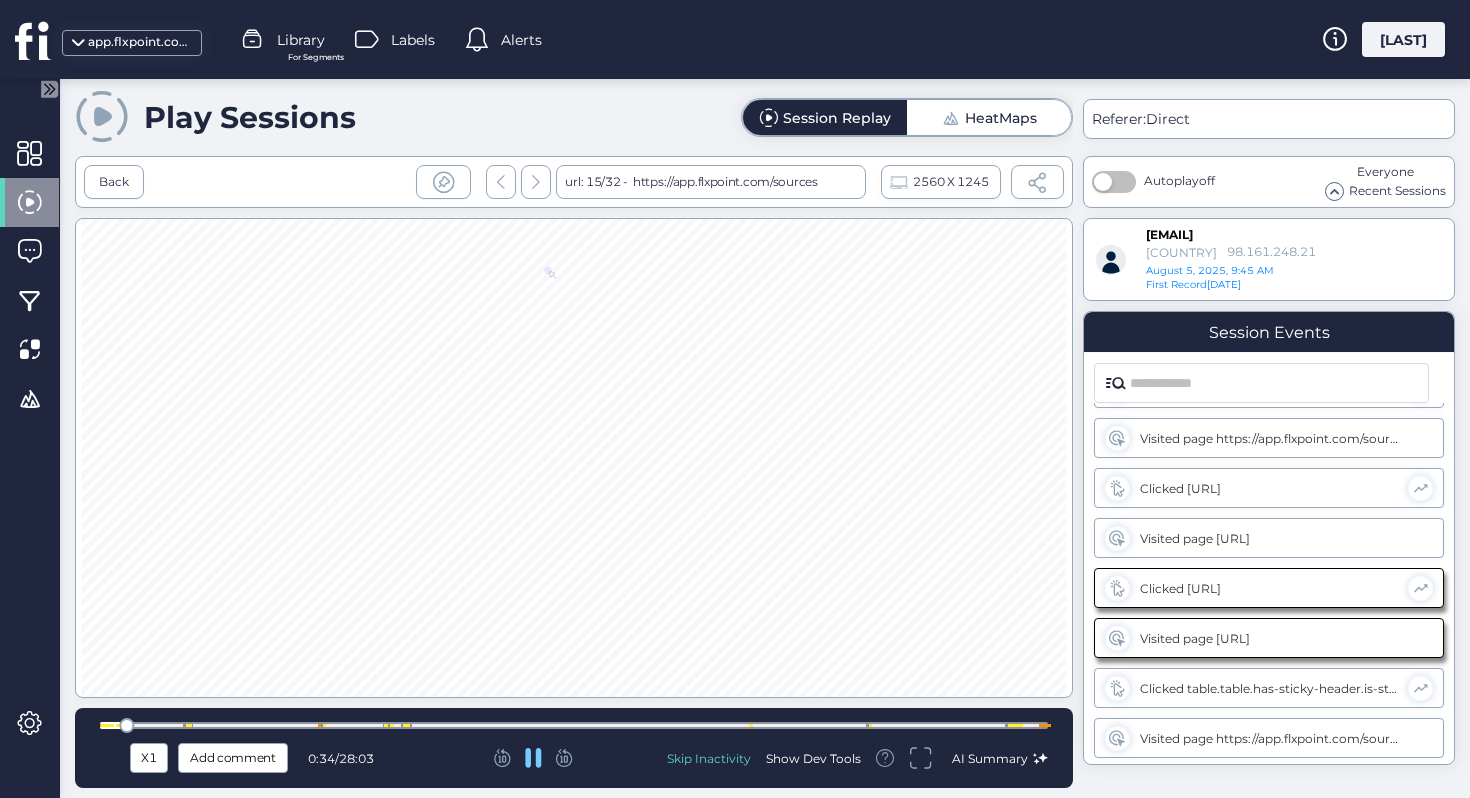scroll, scrollTop: 1199, scrollLeft: 0, axis: vertical 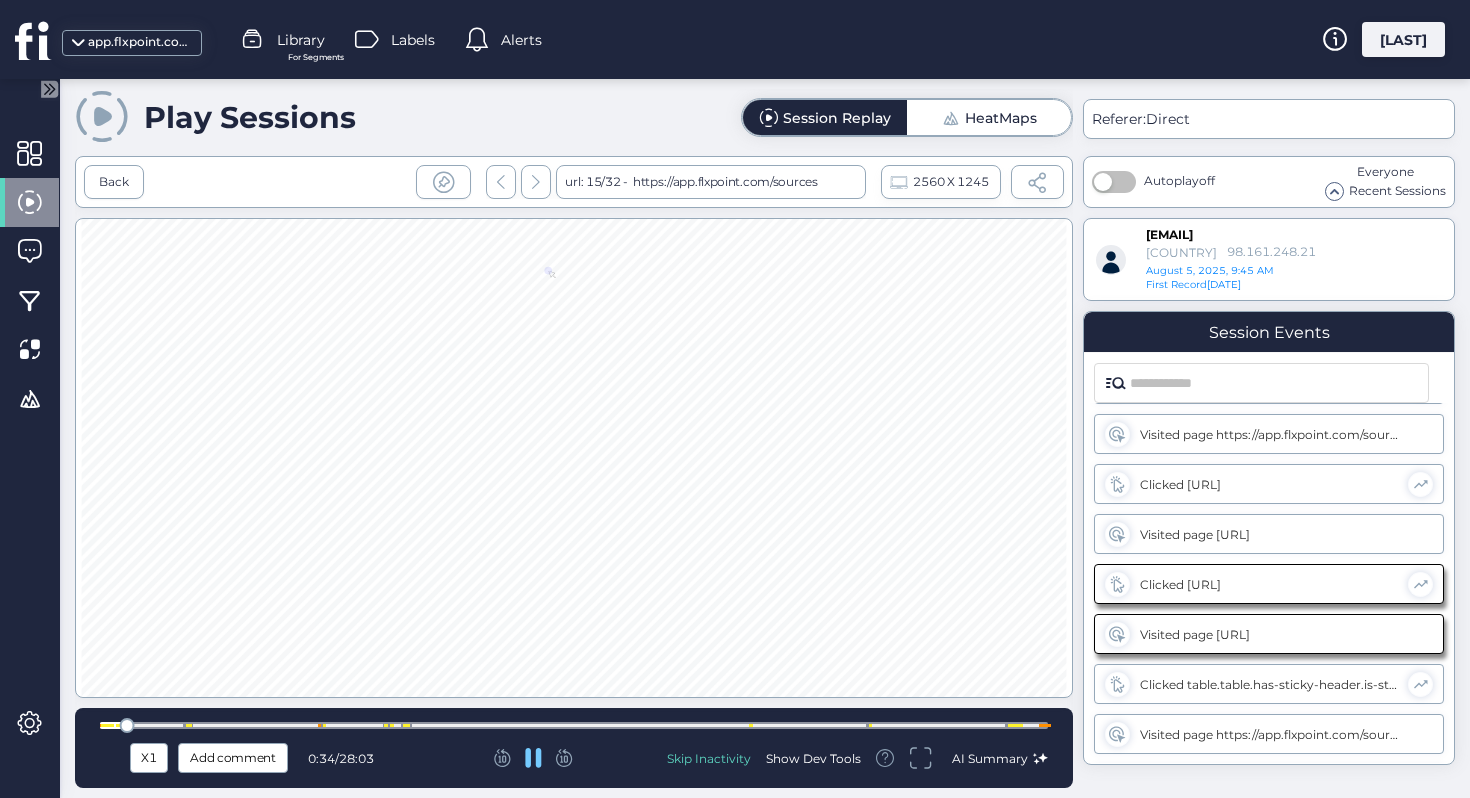 click 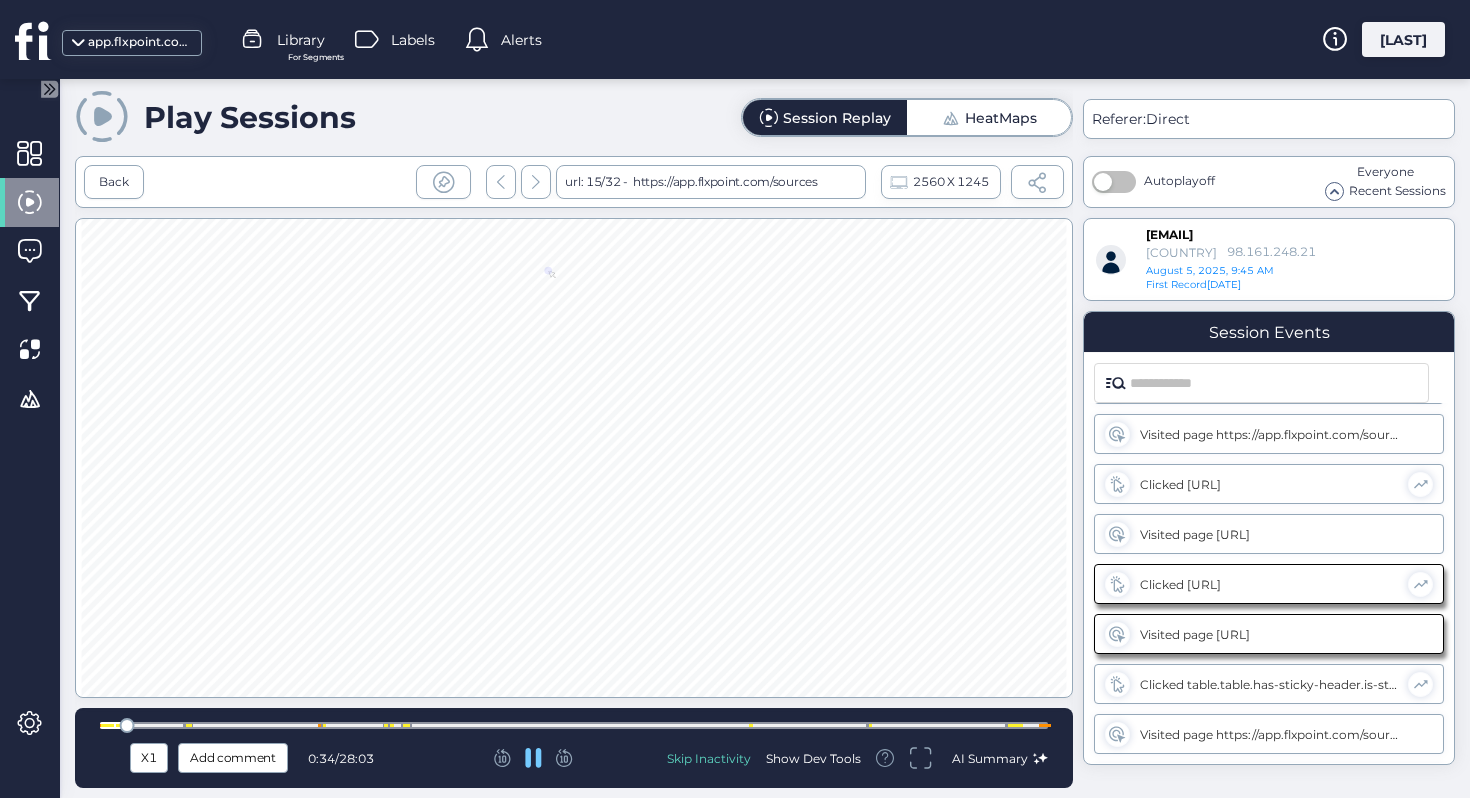 click 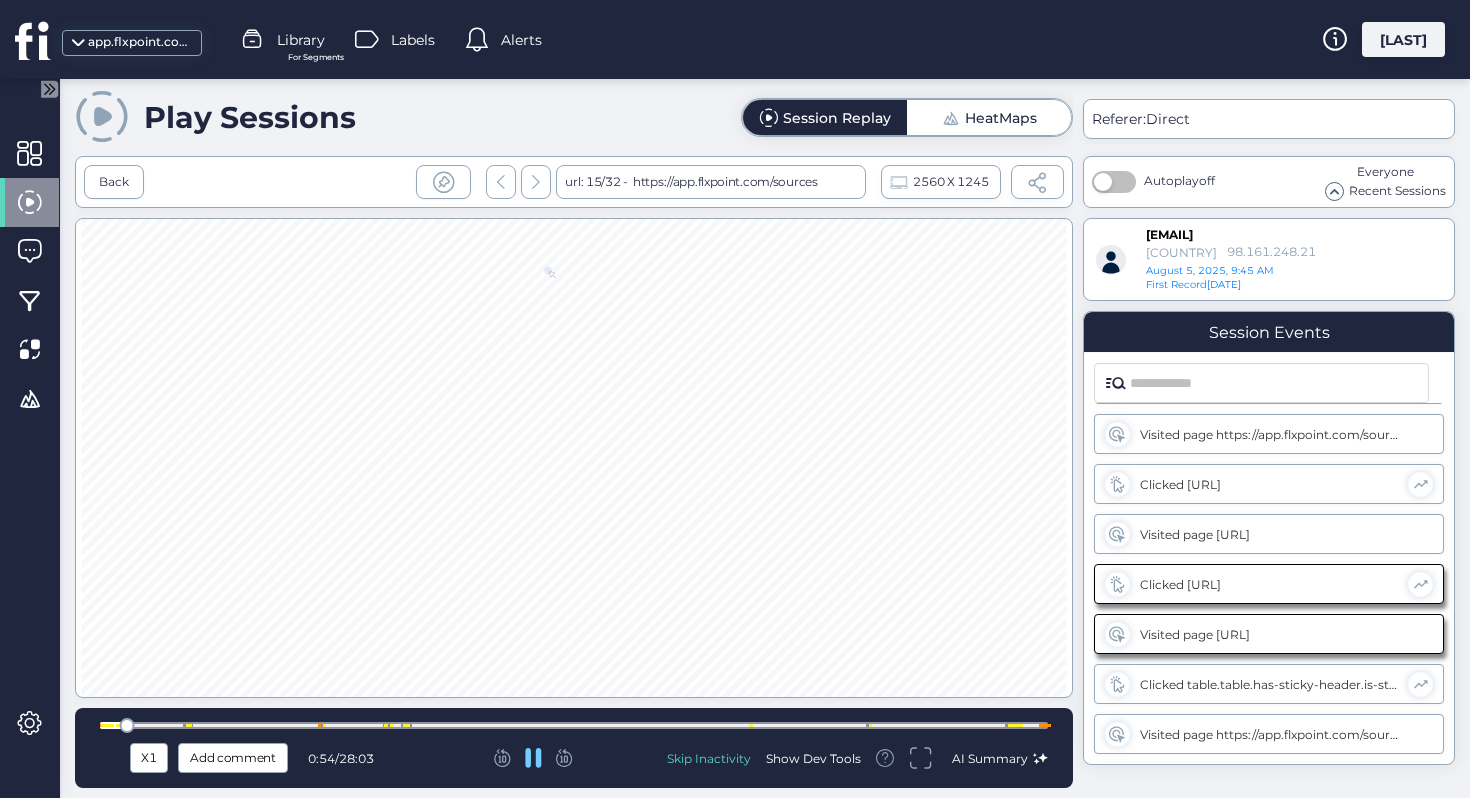 click 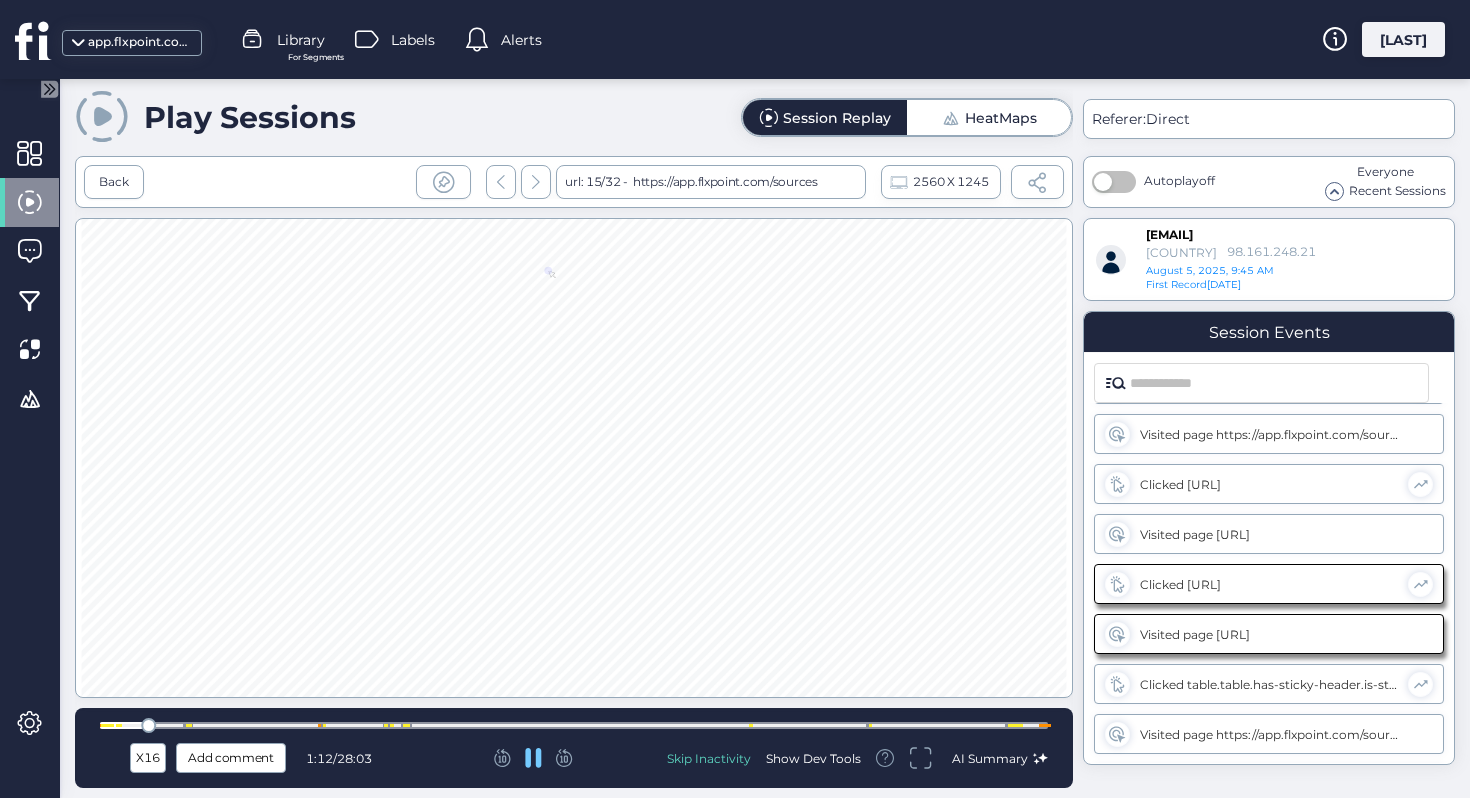 click 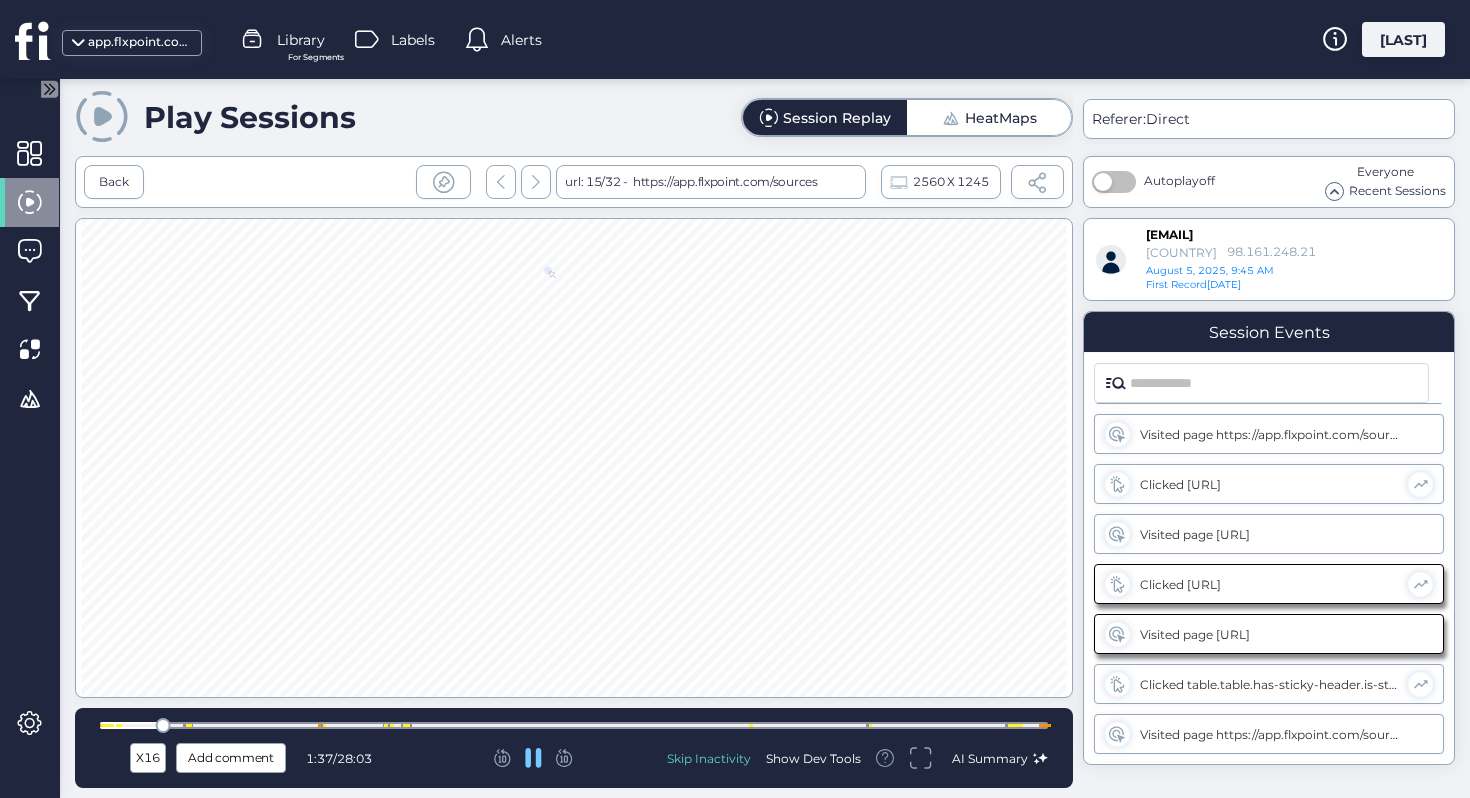click at bounding box center [574, 725] 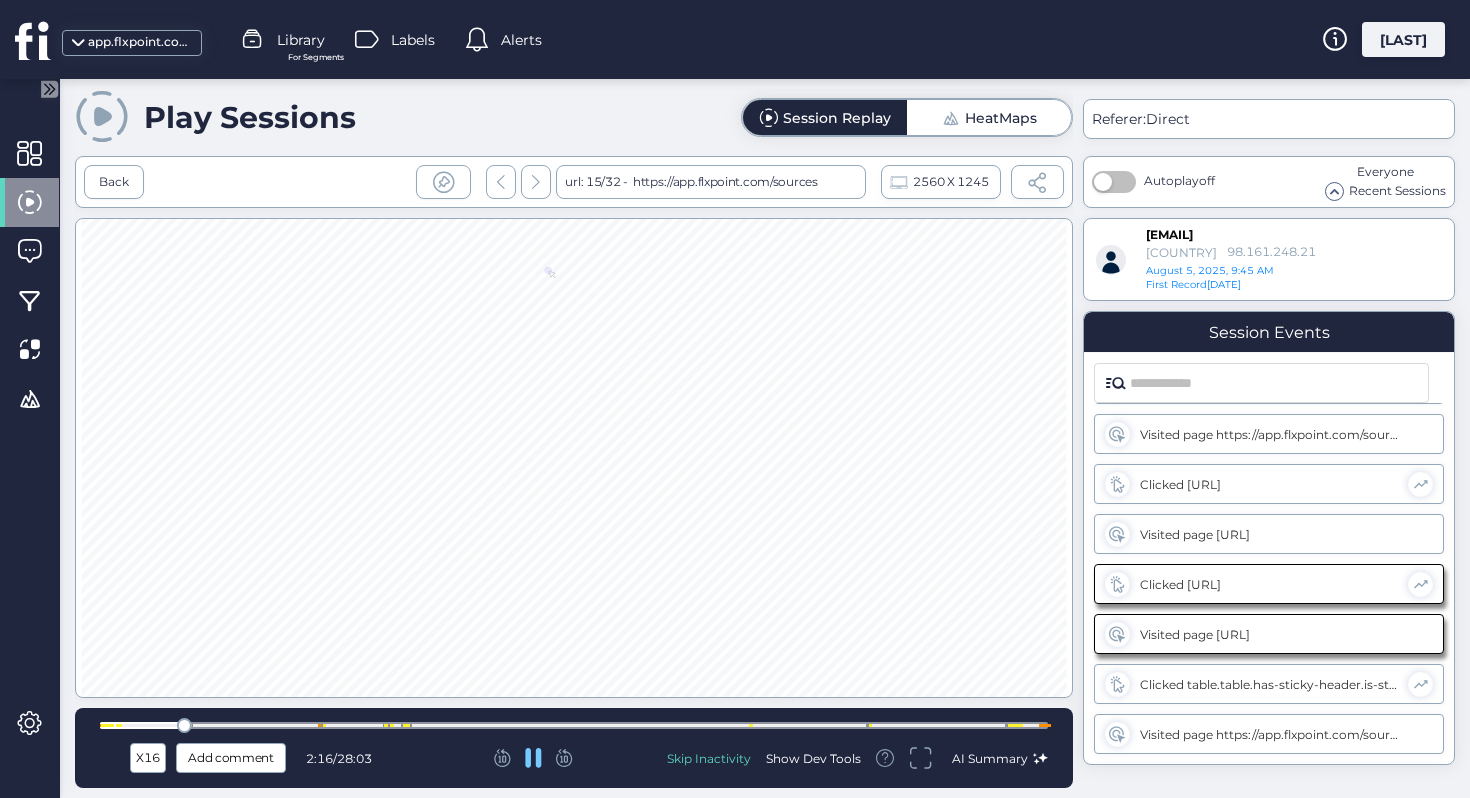 click at bounding box center (574, 725) 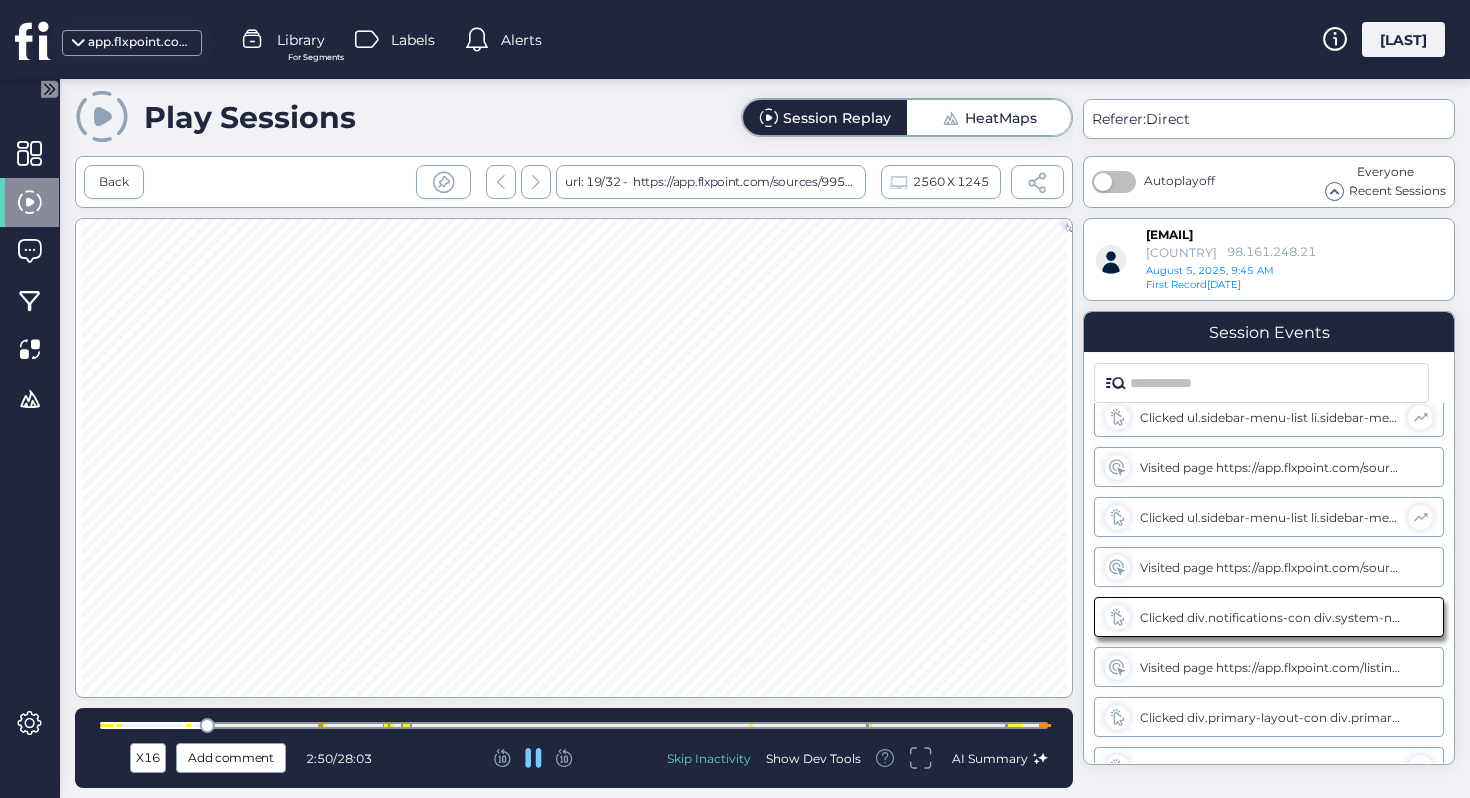 scroll, scrollTop: 1699, scrollLeft: 0, axis: vertical 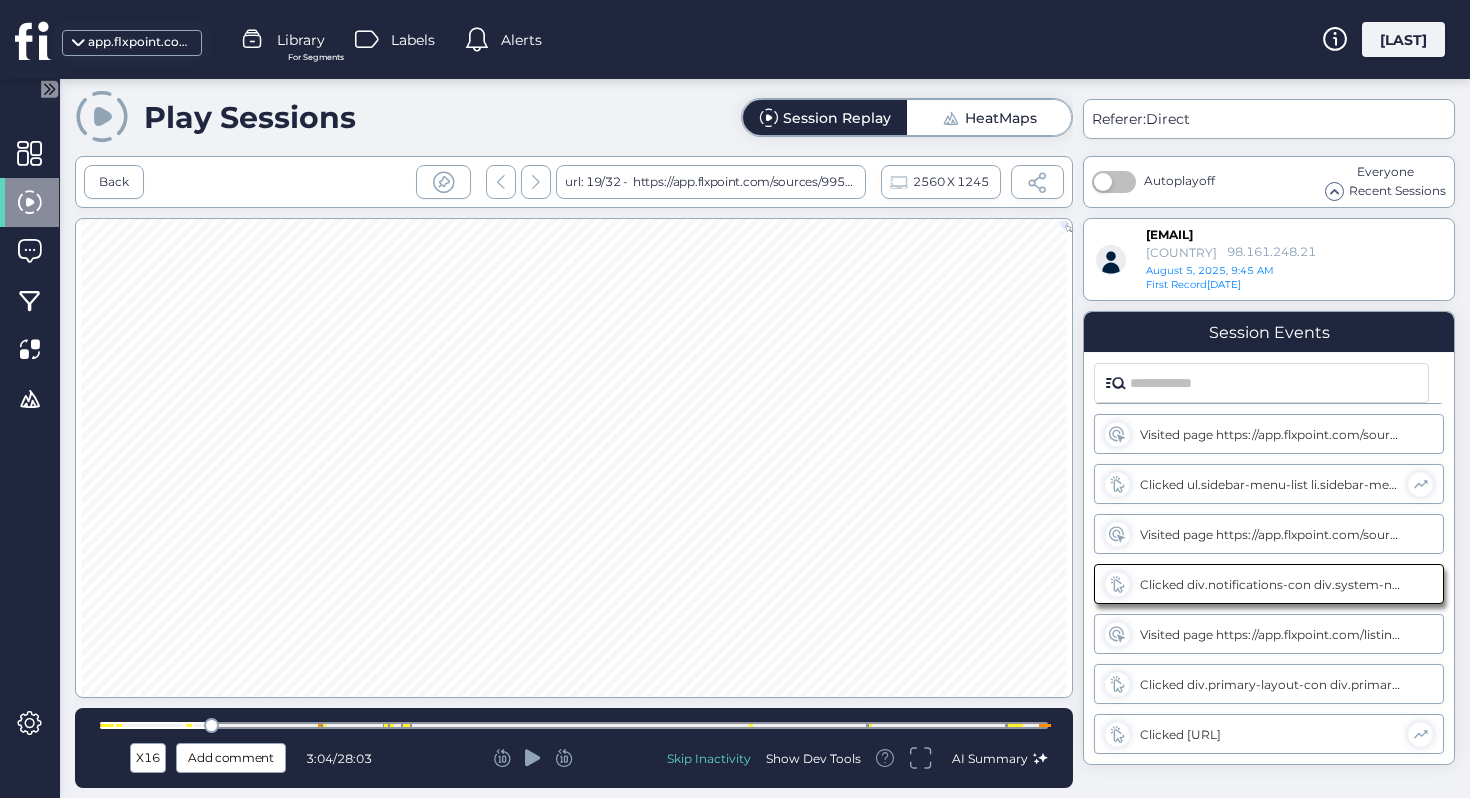 click at bounding box center (211, 725) 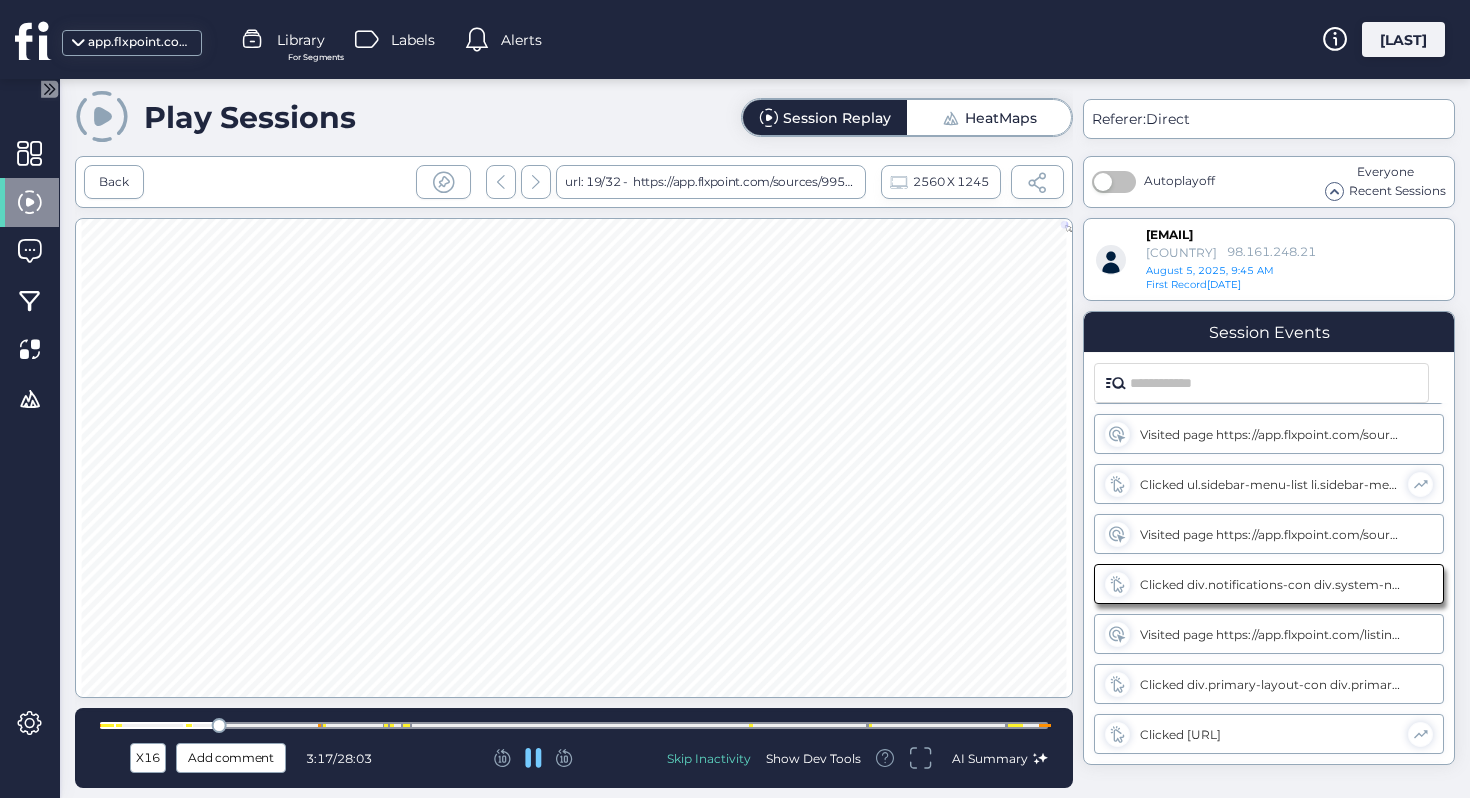 click at bounding box center (574, 725) 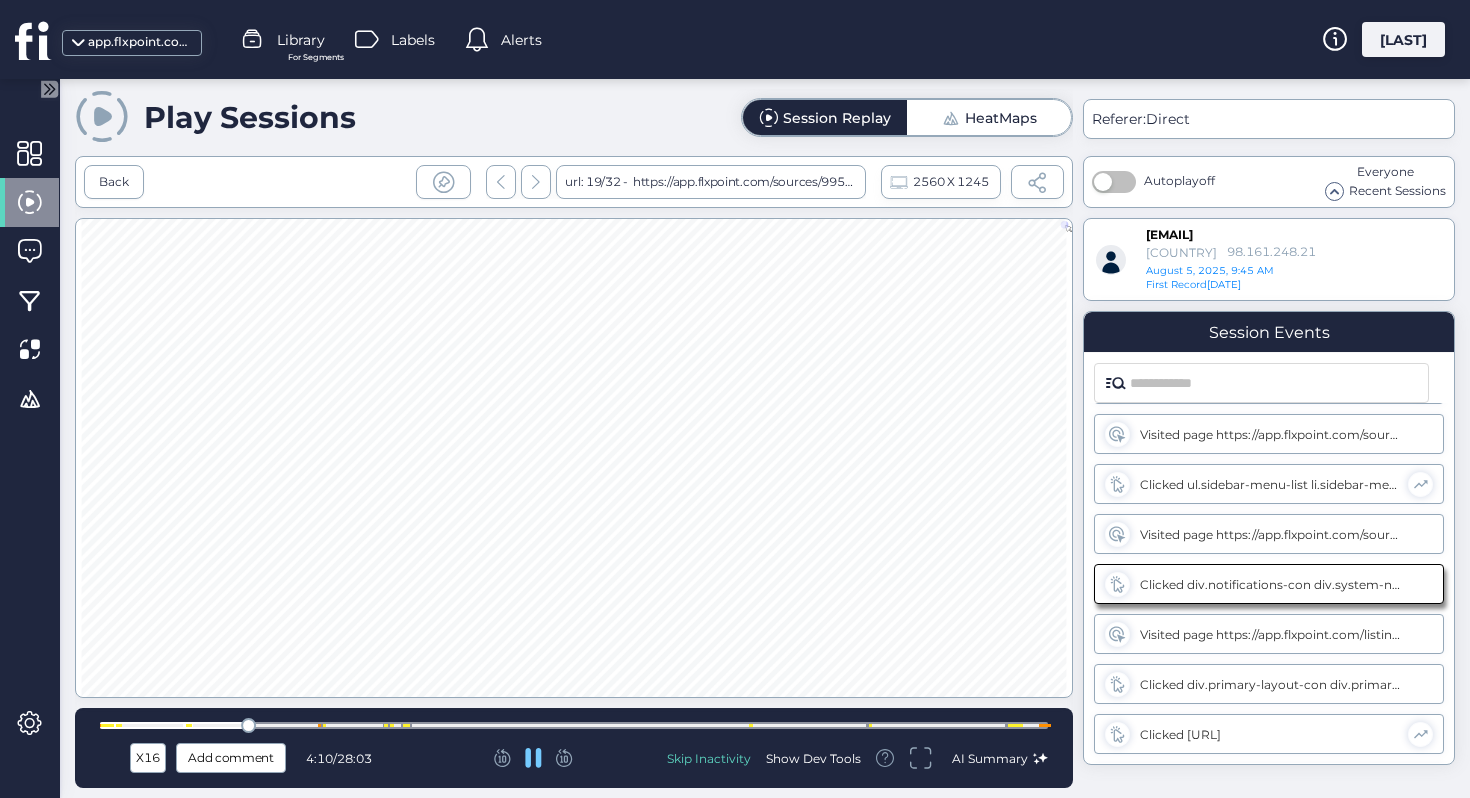 click at bounding box center (574, 725) 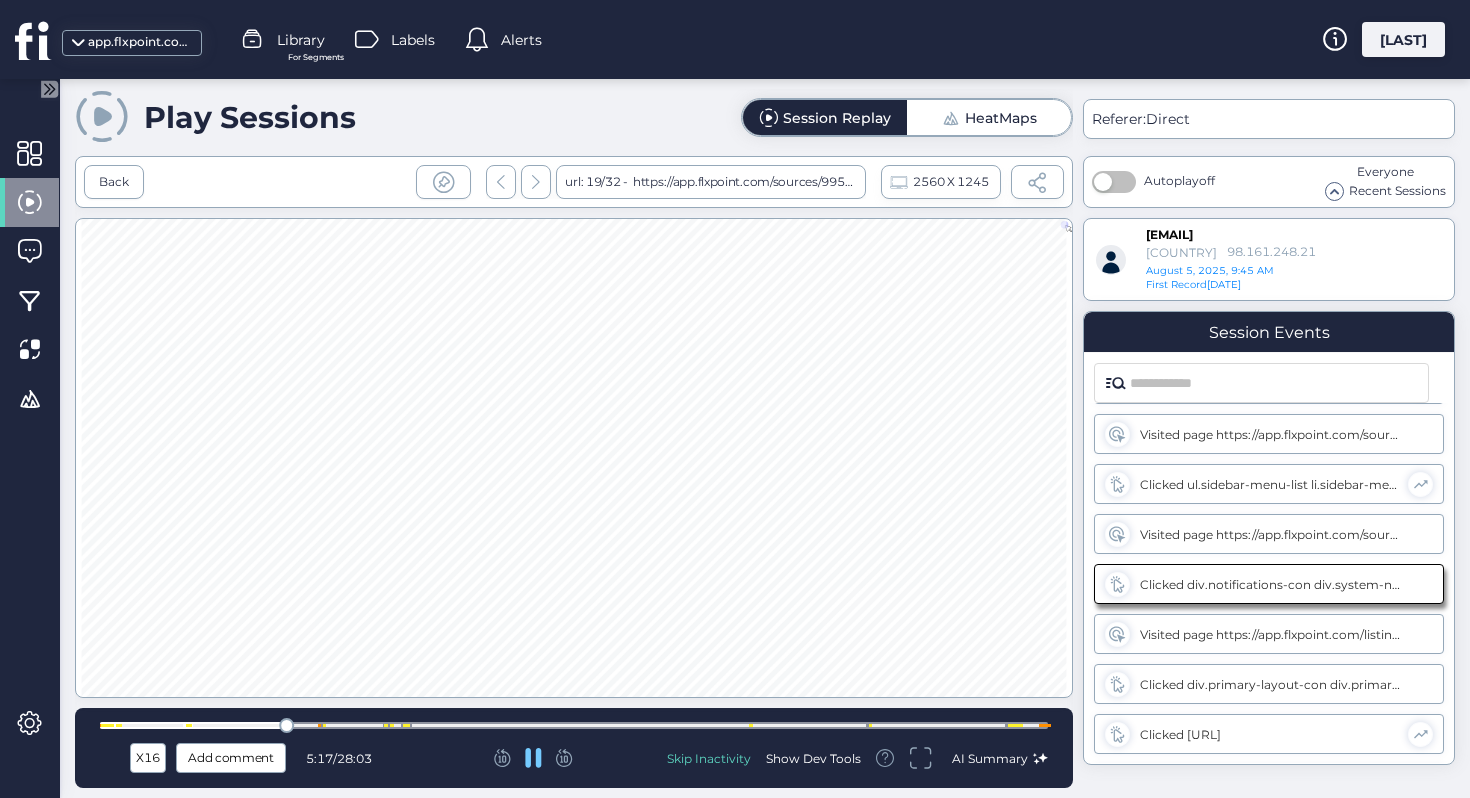 click at bounding box center [574, 725] 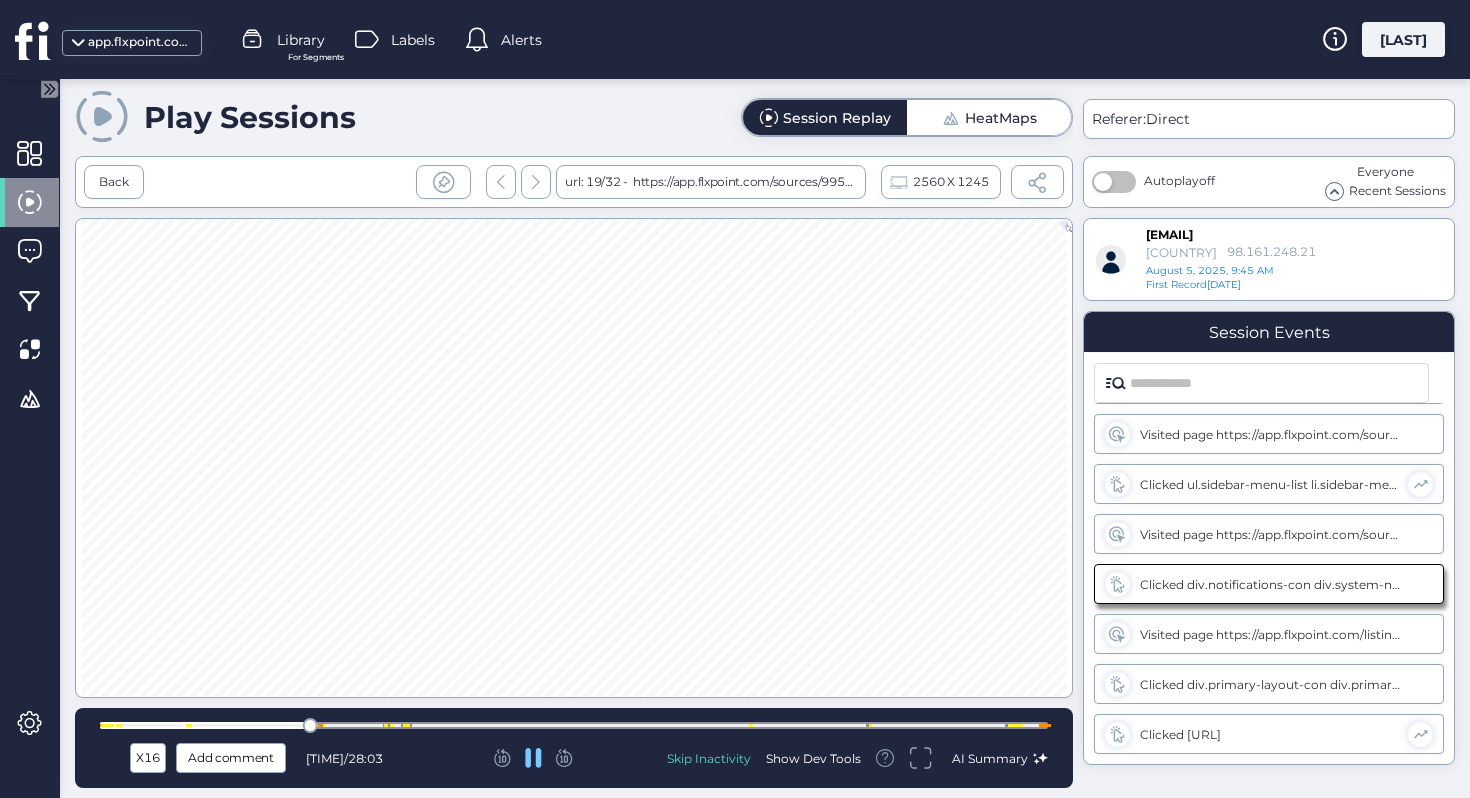 click at bounding box center (319, 725) 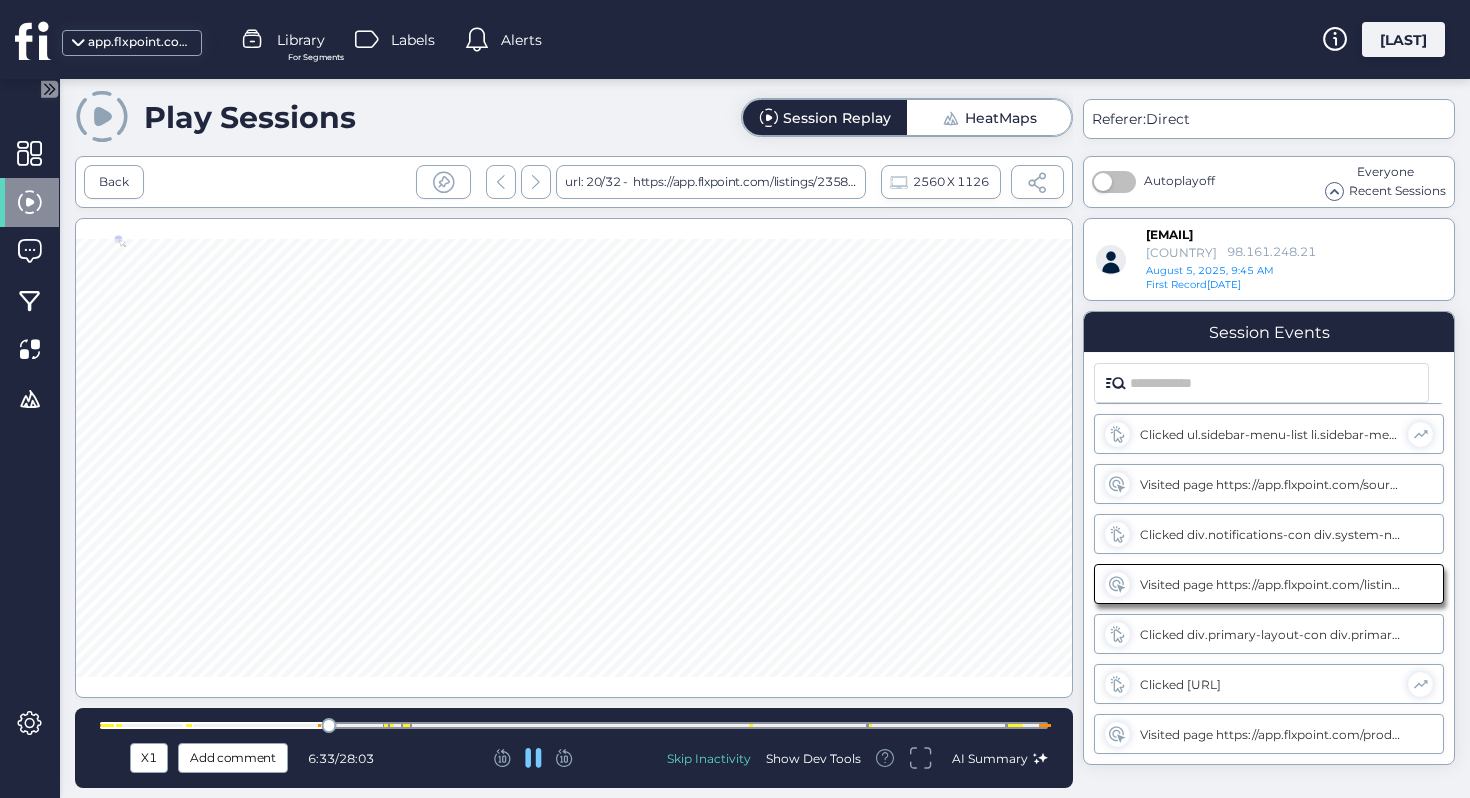 click at bounding box center (574, 725) 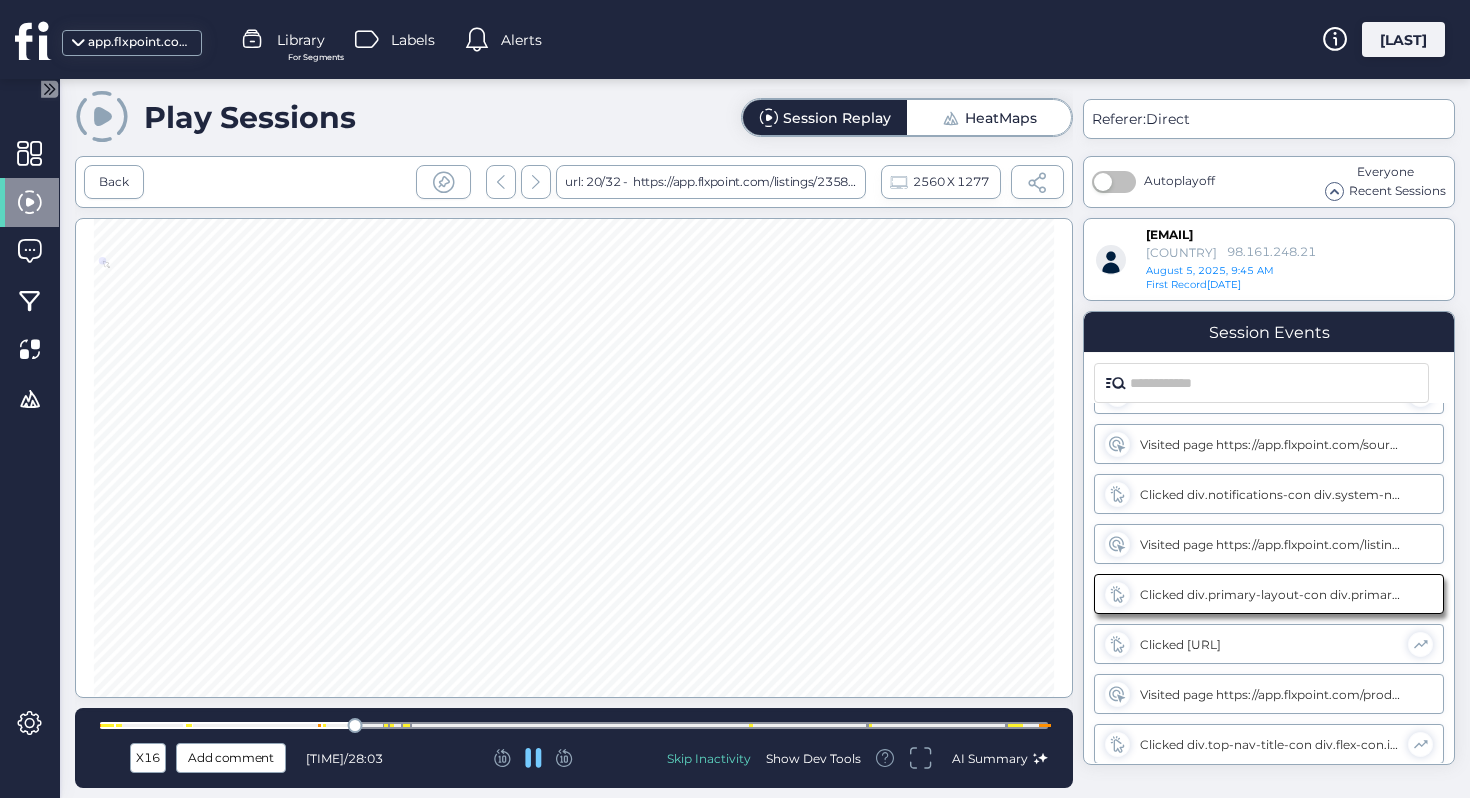 scroll, scrollTop: 1799, scrollLeft: 0, axis: vertical 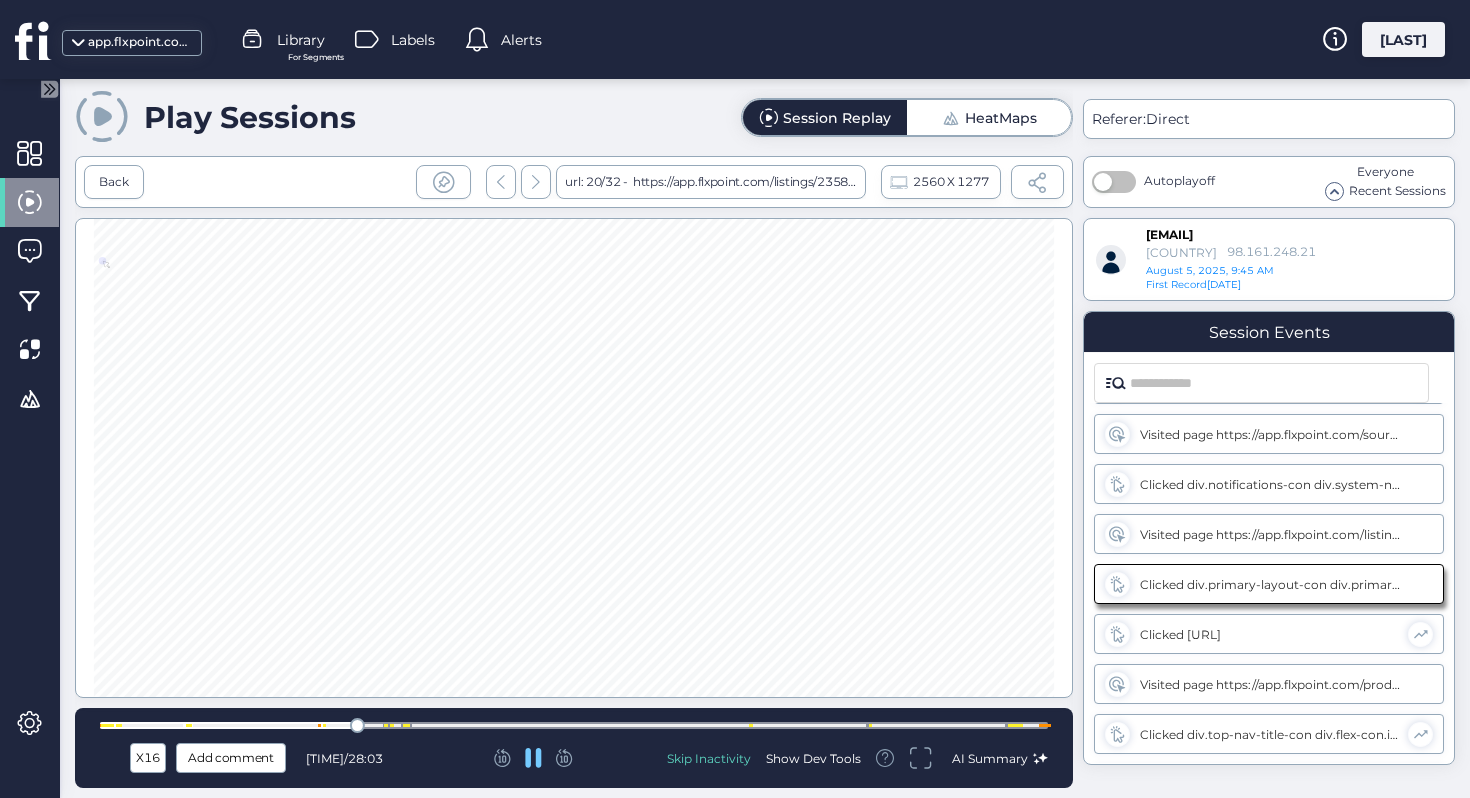 click at bounding box center [357, 725] 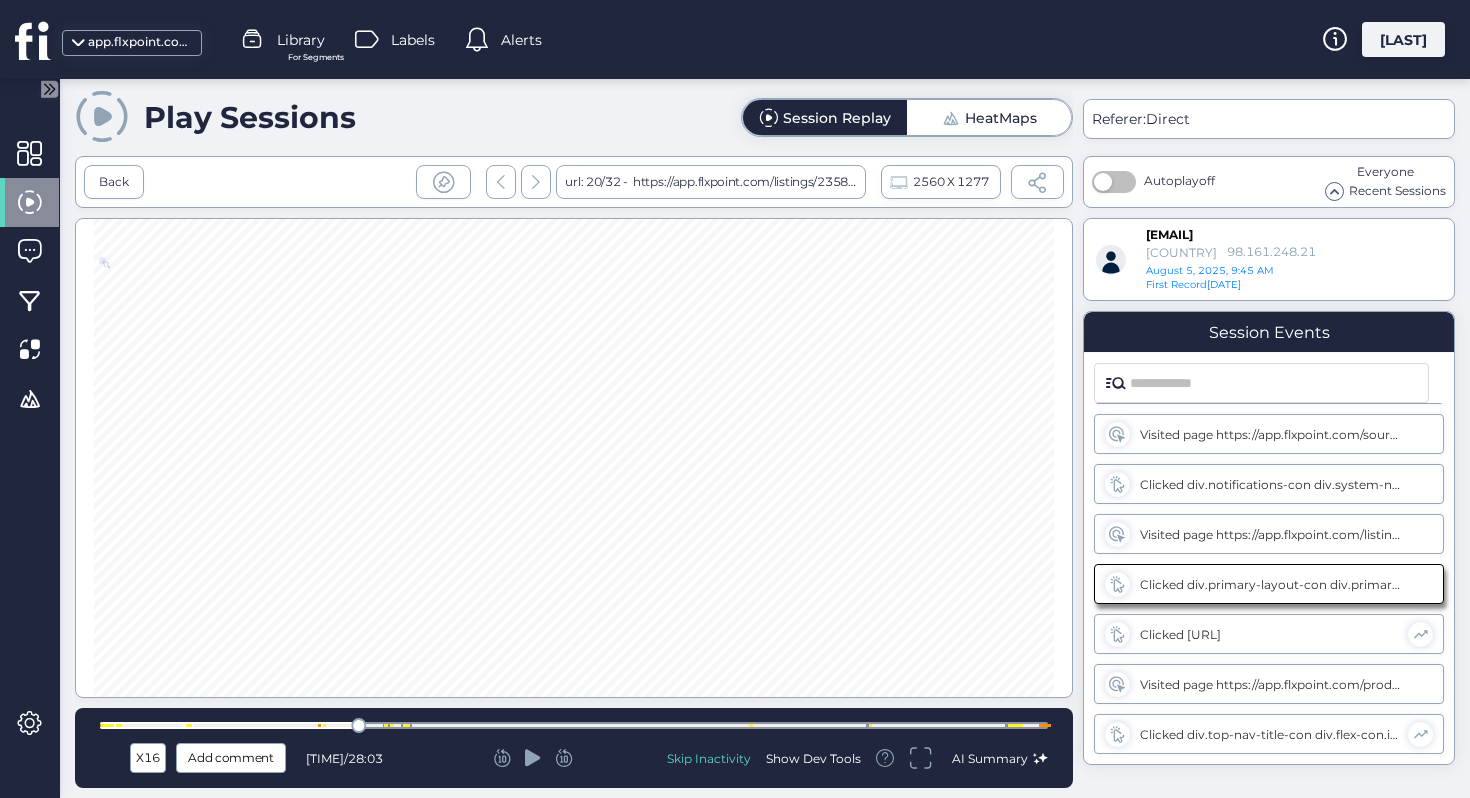 click at bounding box center (574, 725) 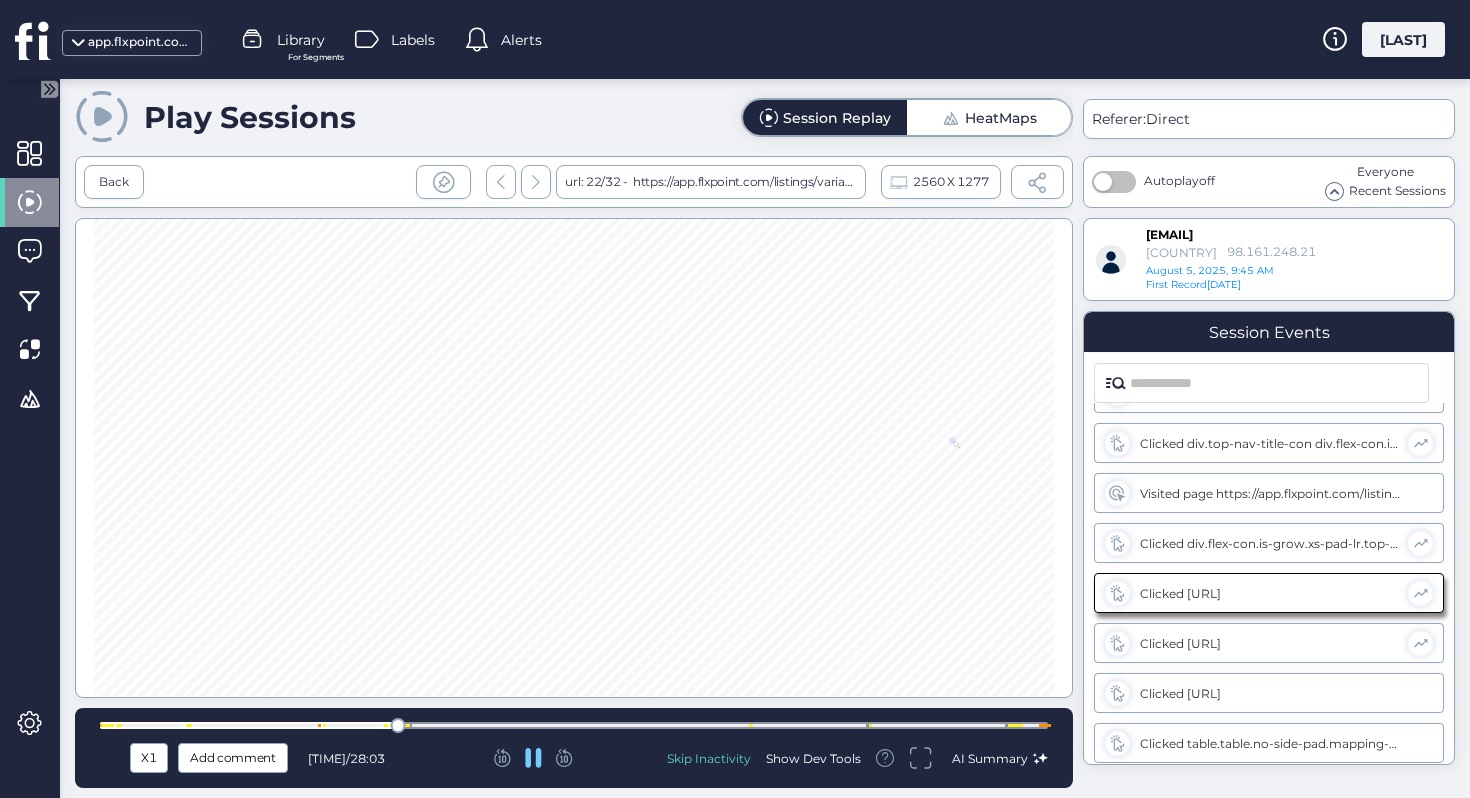 scroll, scrollTop: 2099, scrollLeft: 0, axis: vertical 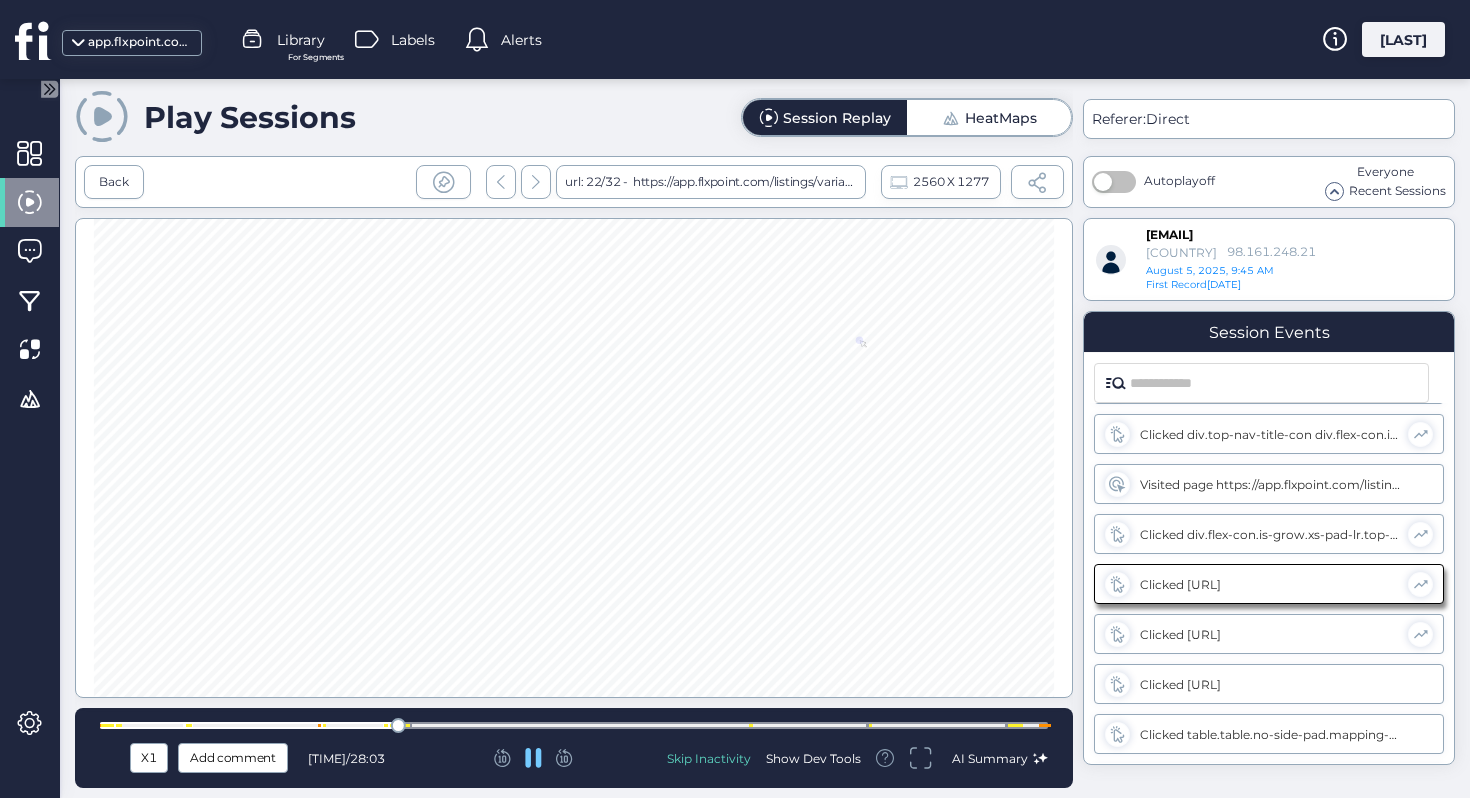 click 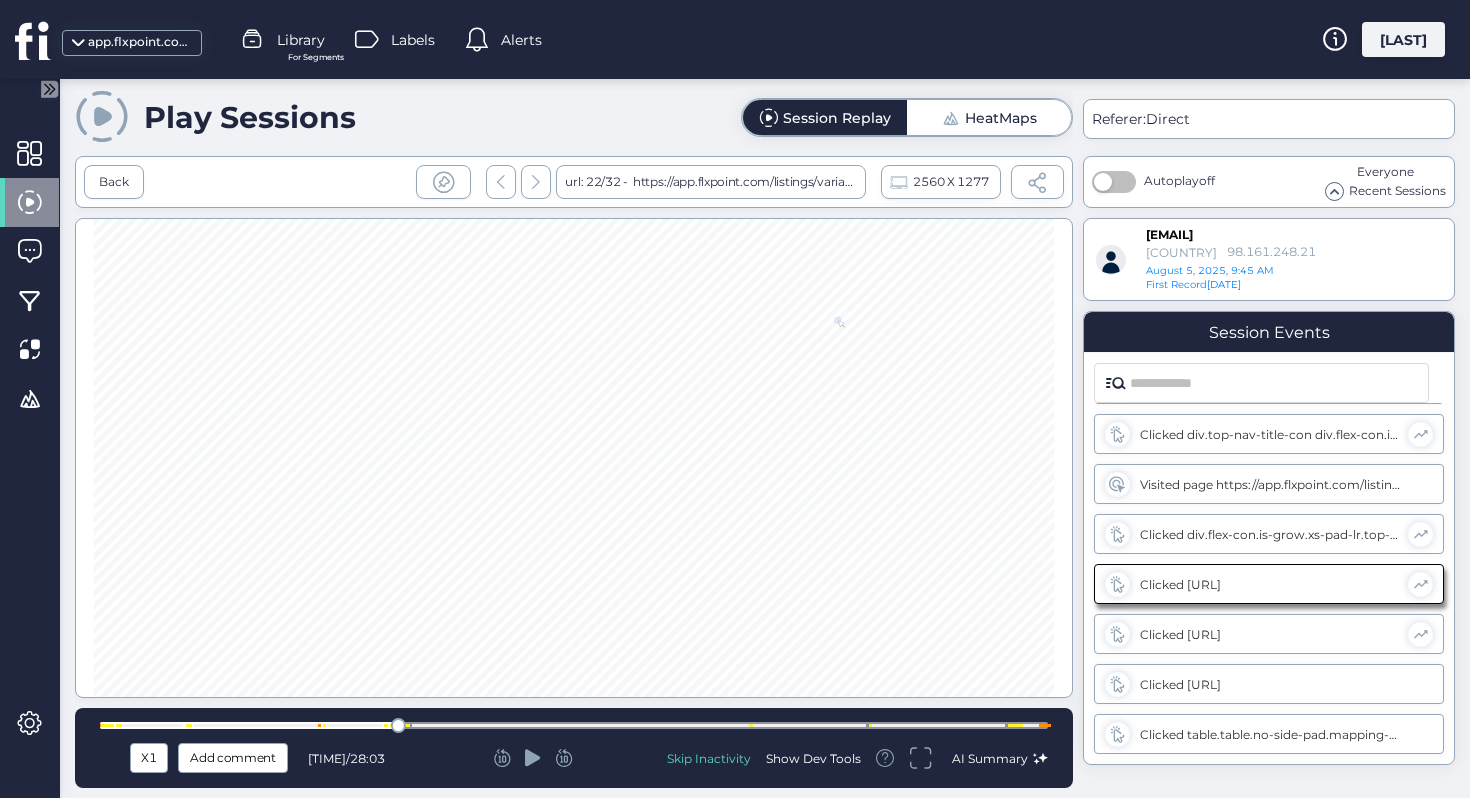 click 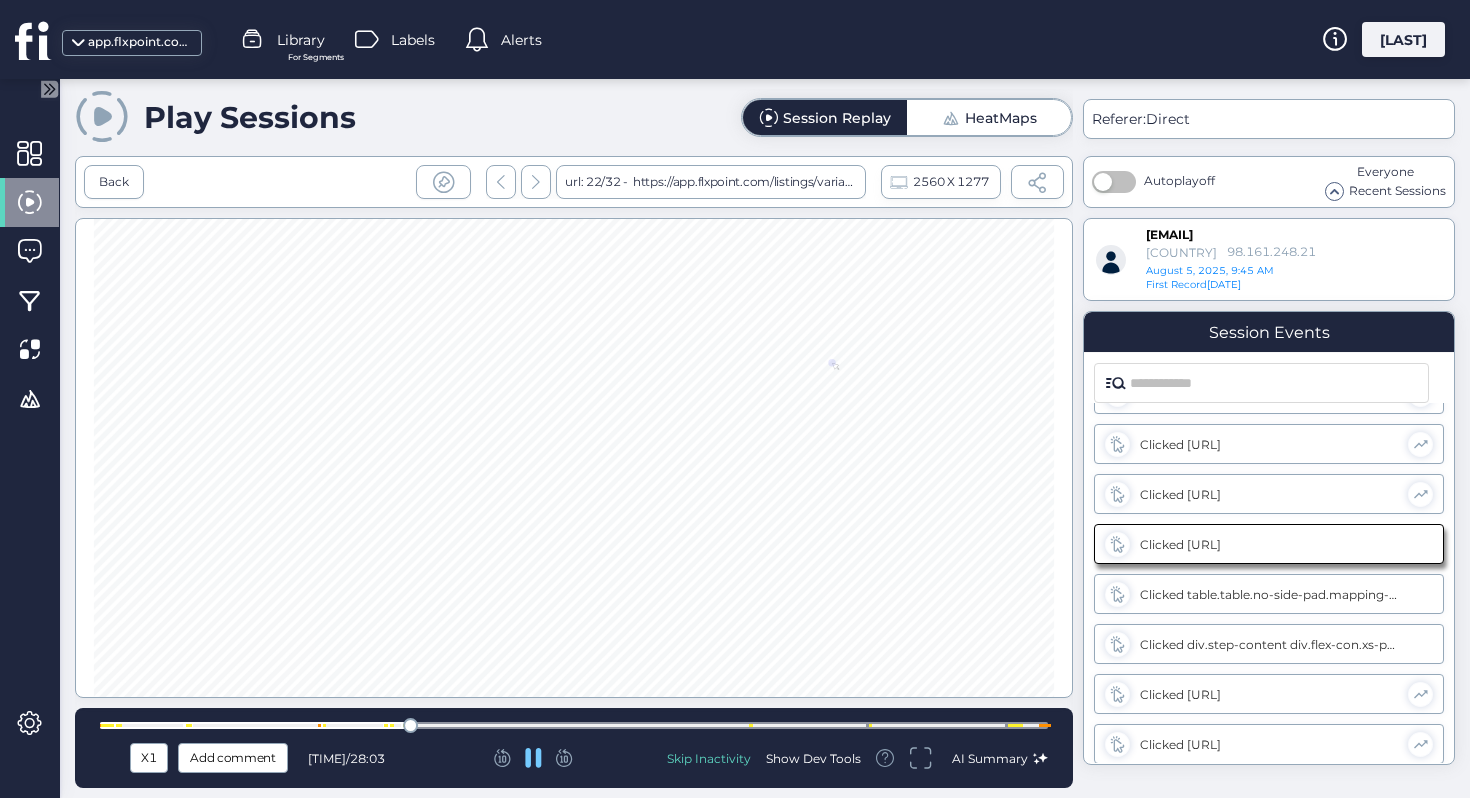 scroll, scrollTop: 2249, scrollLeft: 0, axis: vertical 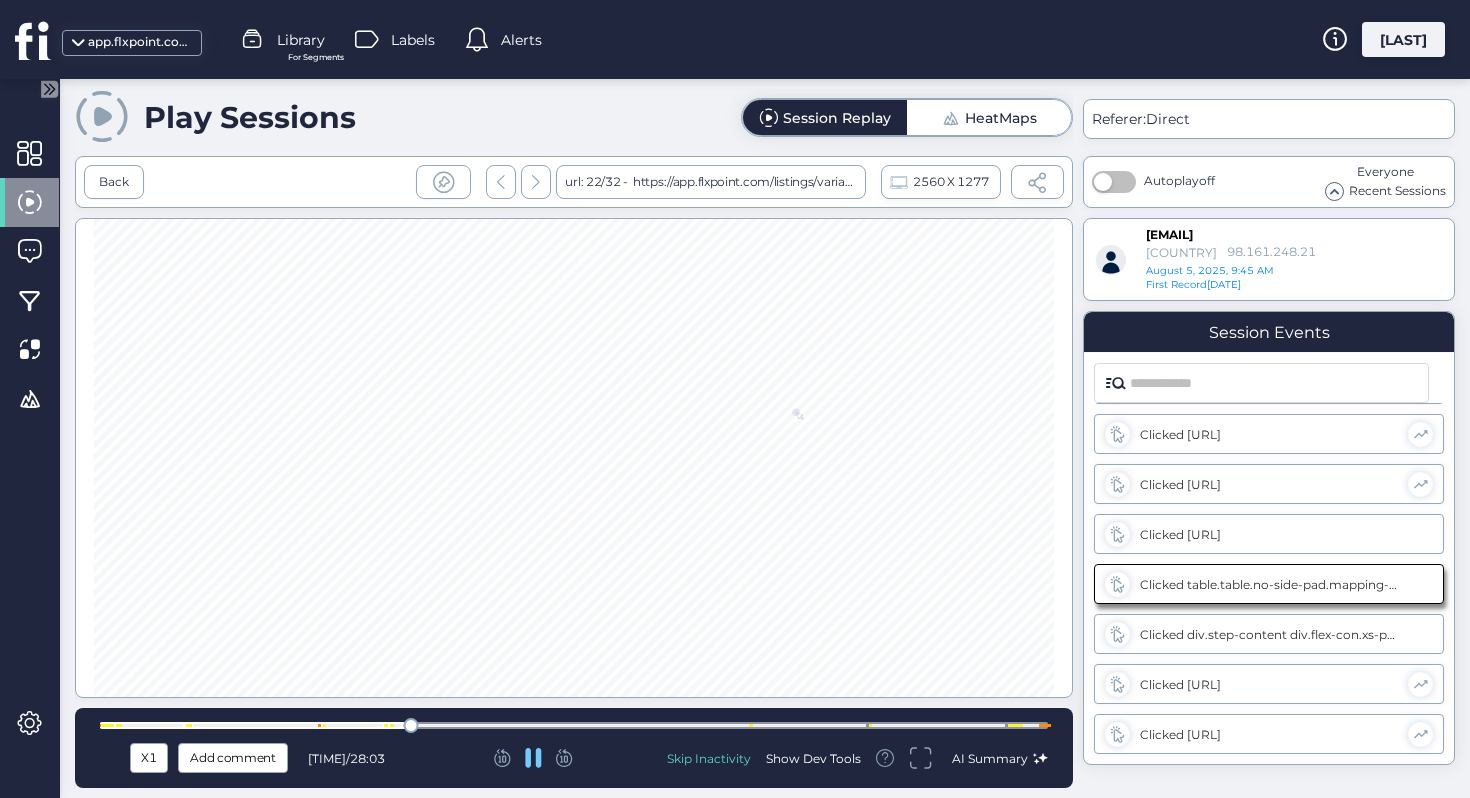 click 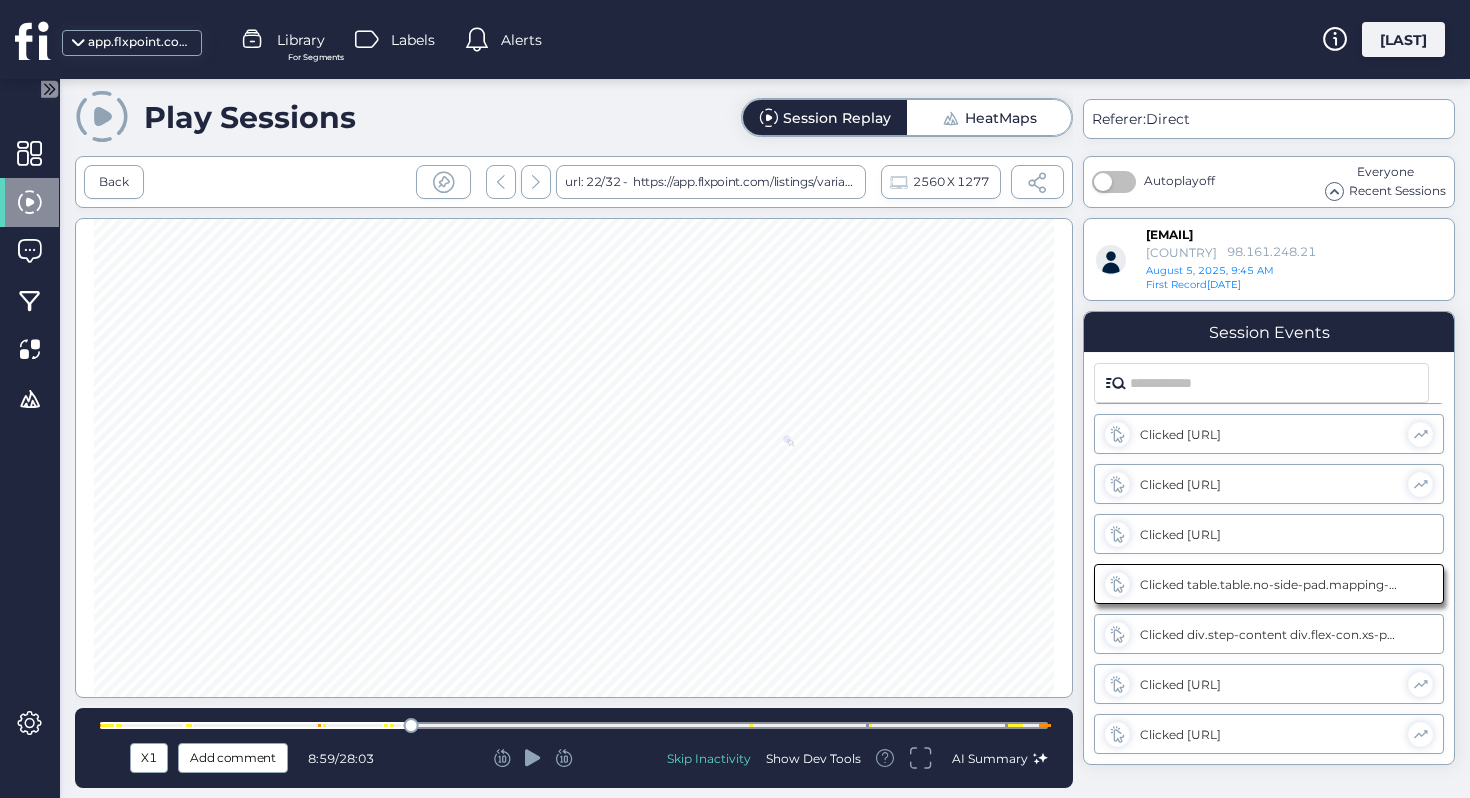 click 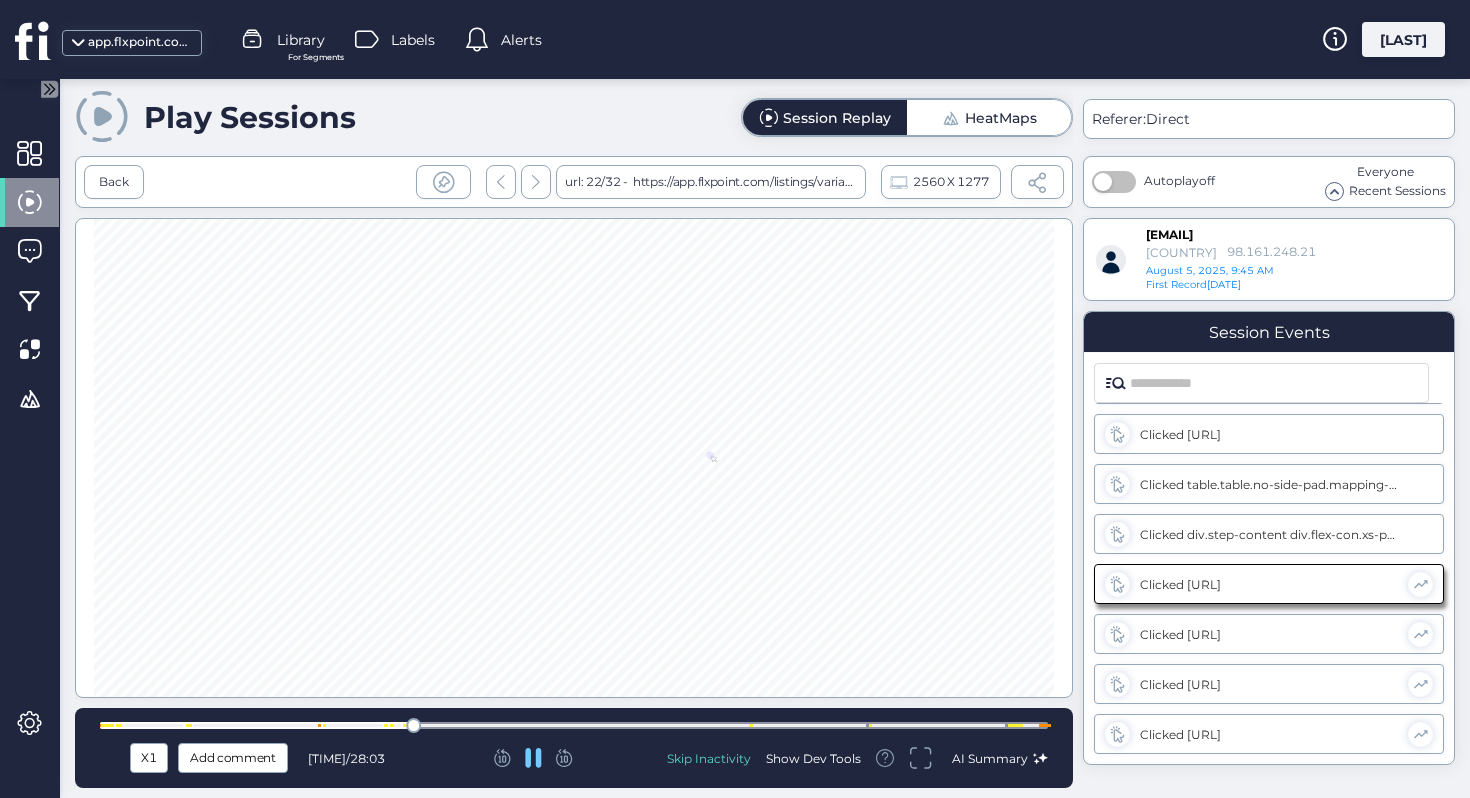 scroll, scrollTop: 2399, scrollLeft: 0, axis: vertical 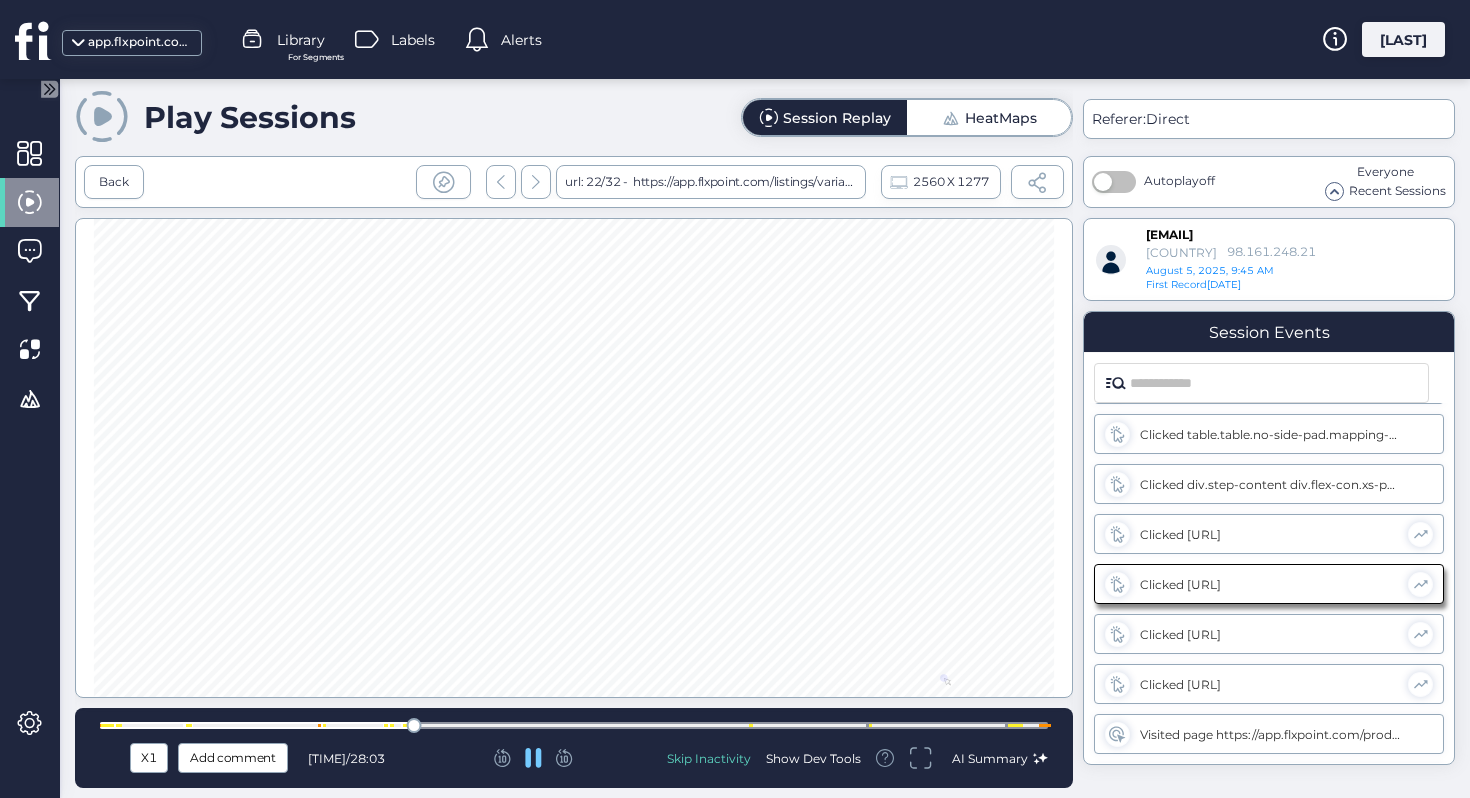 click 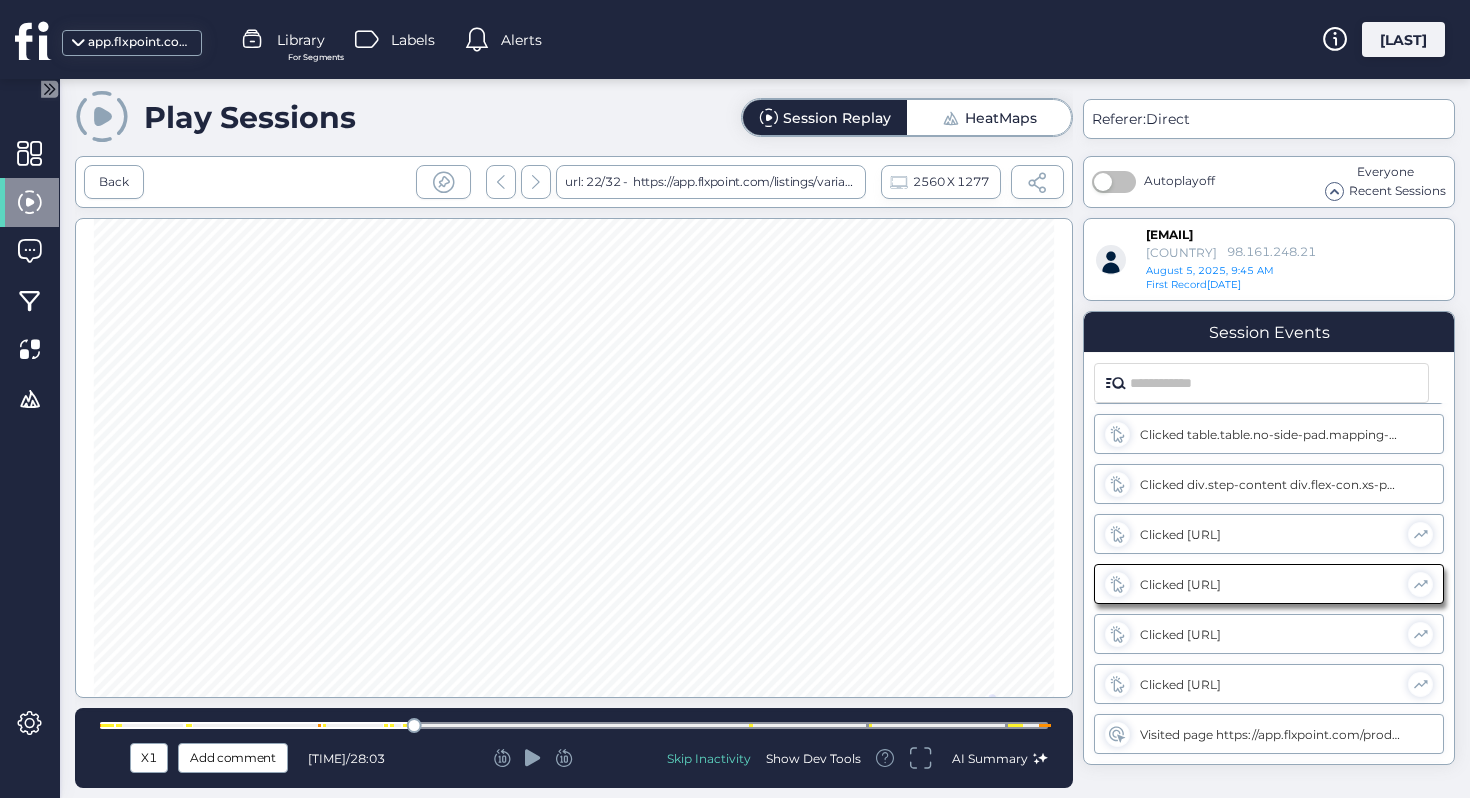 click 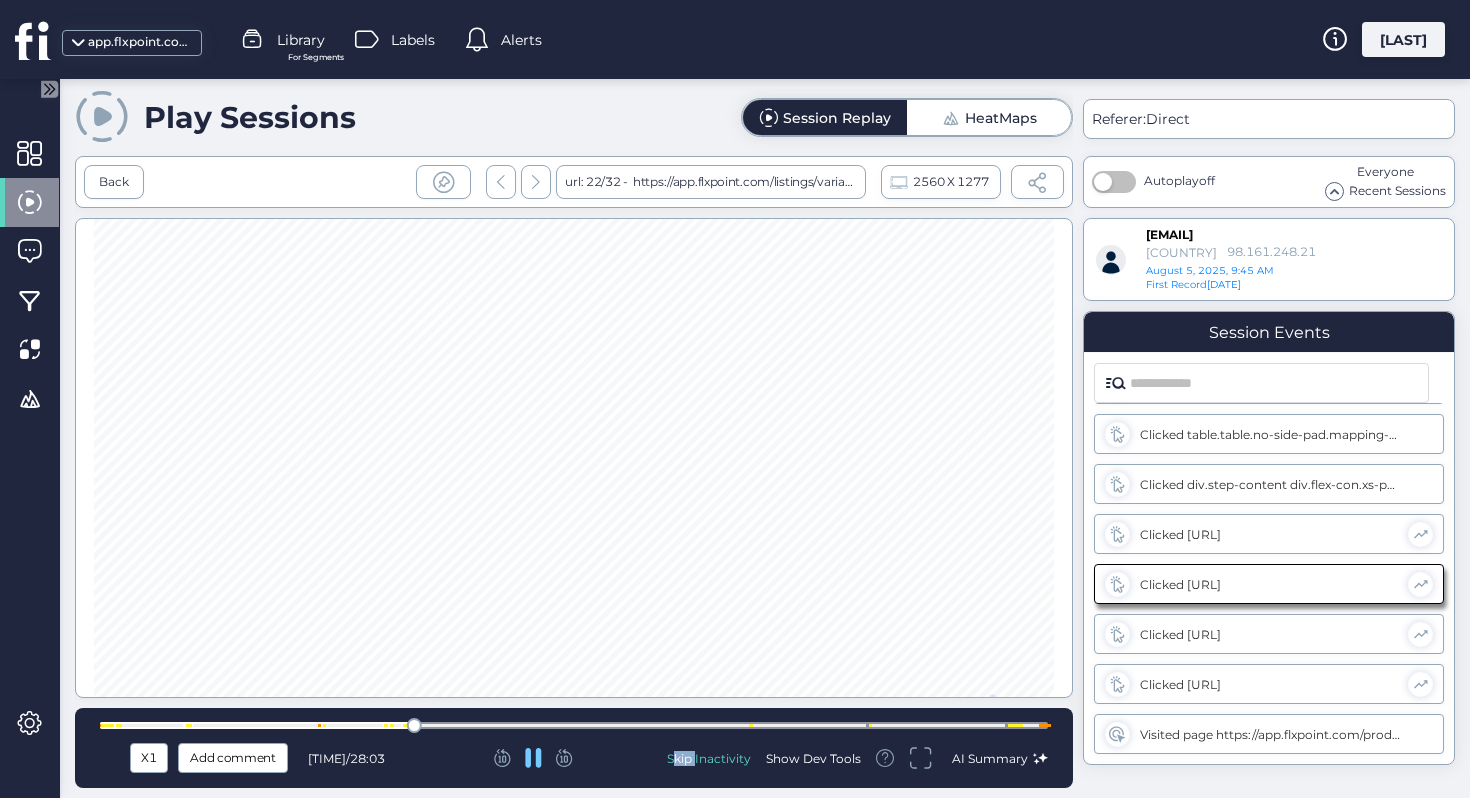 click 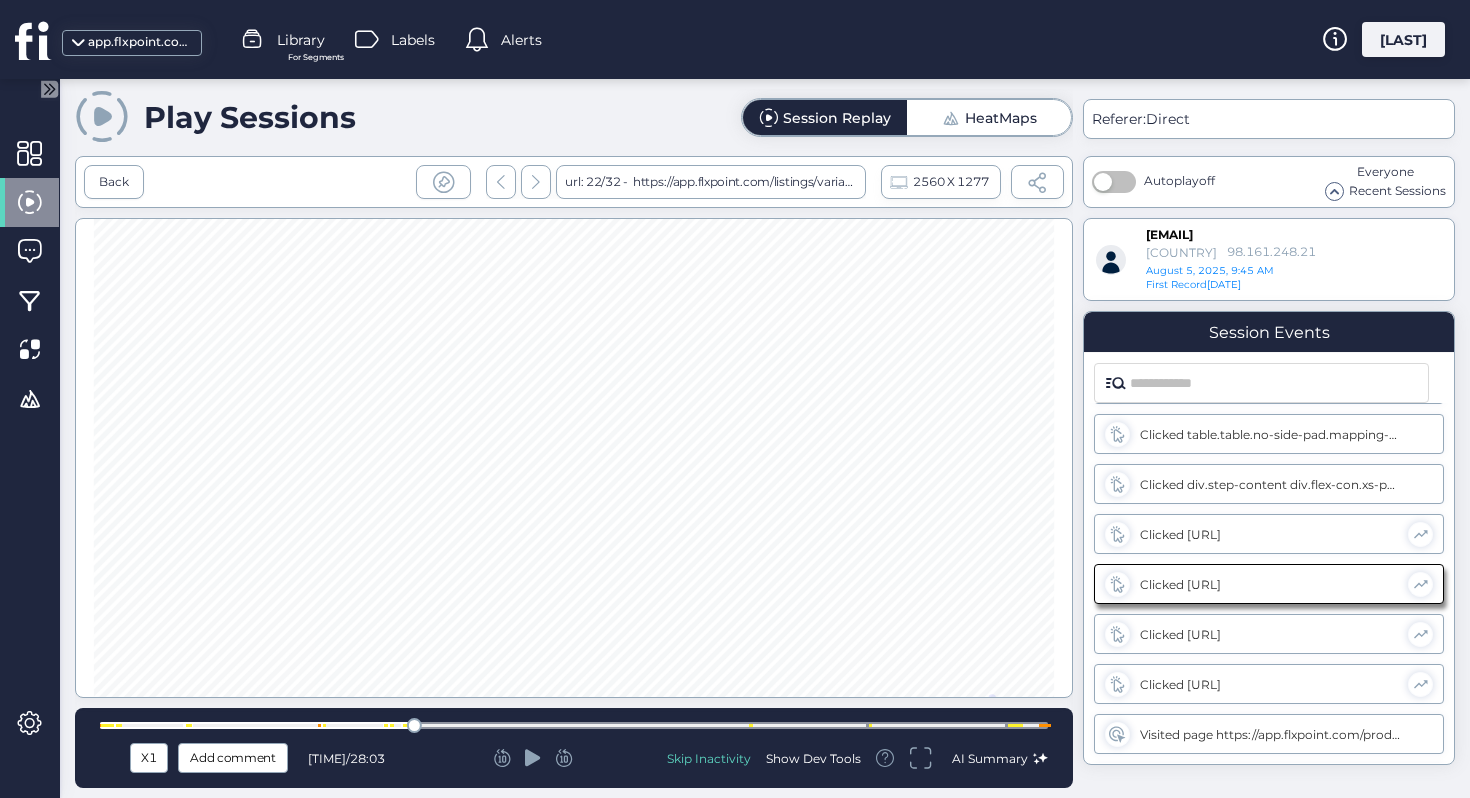 click 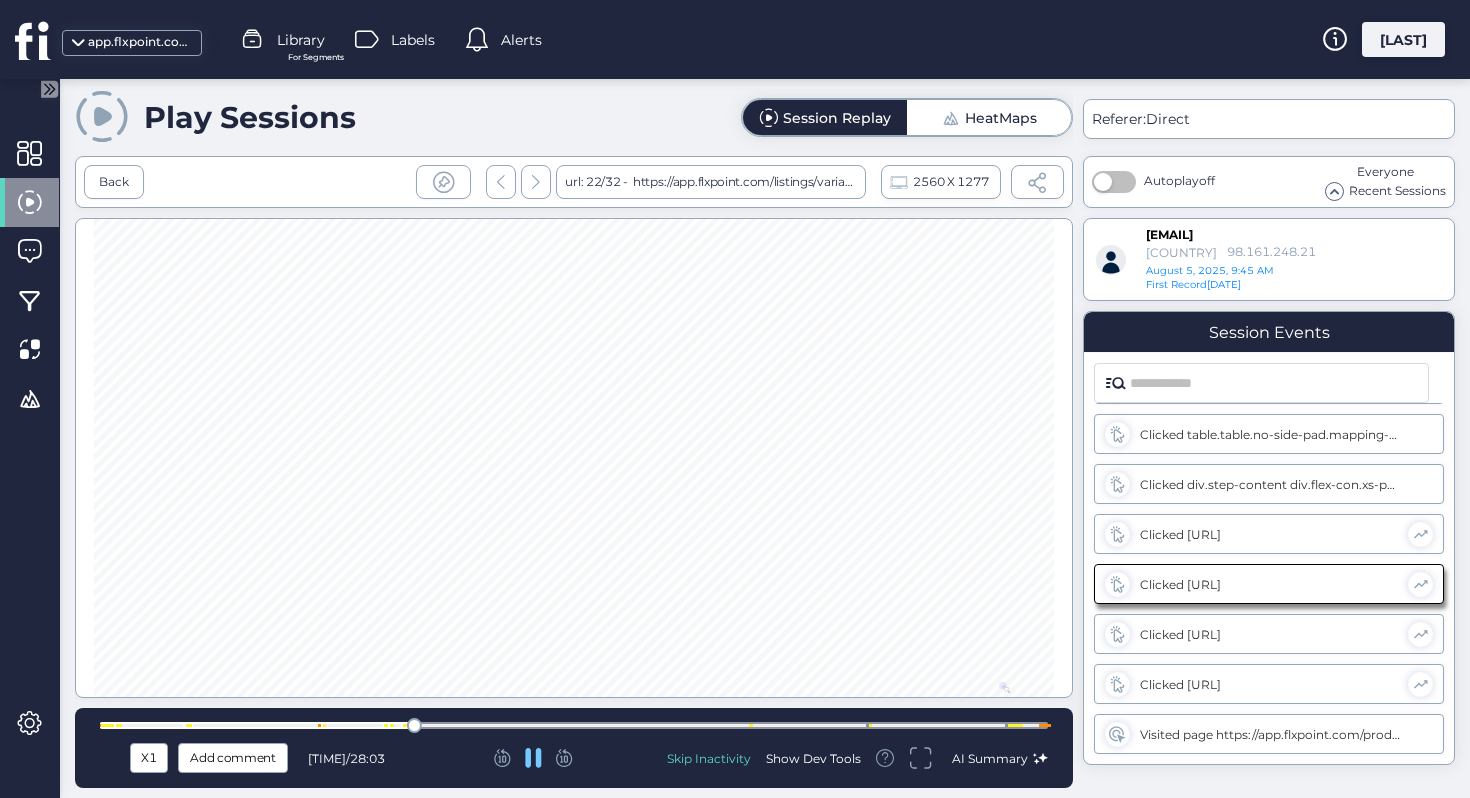 scroll, scrollTop: 2449, scrollLeft: 0, axis: vertical 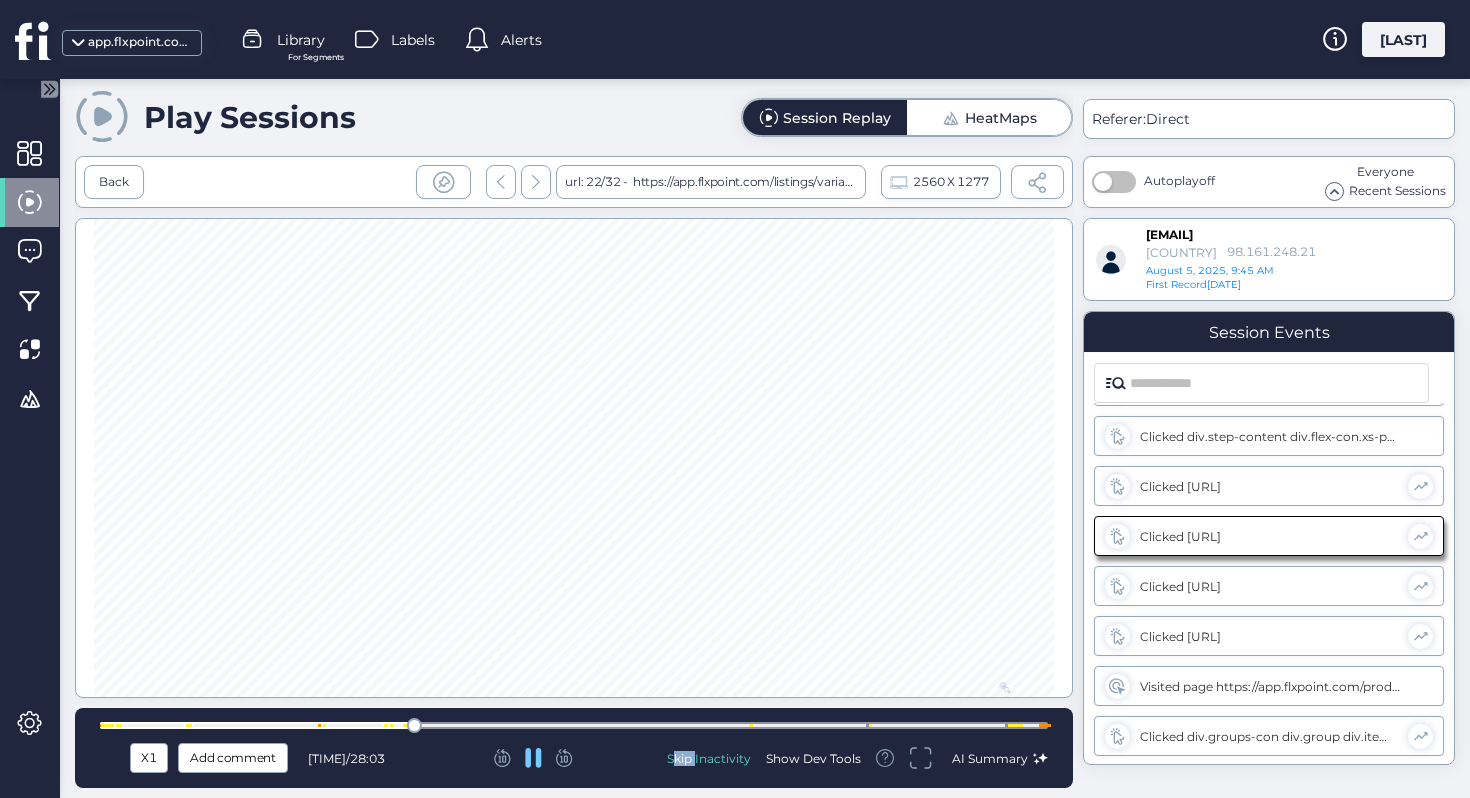click 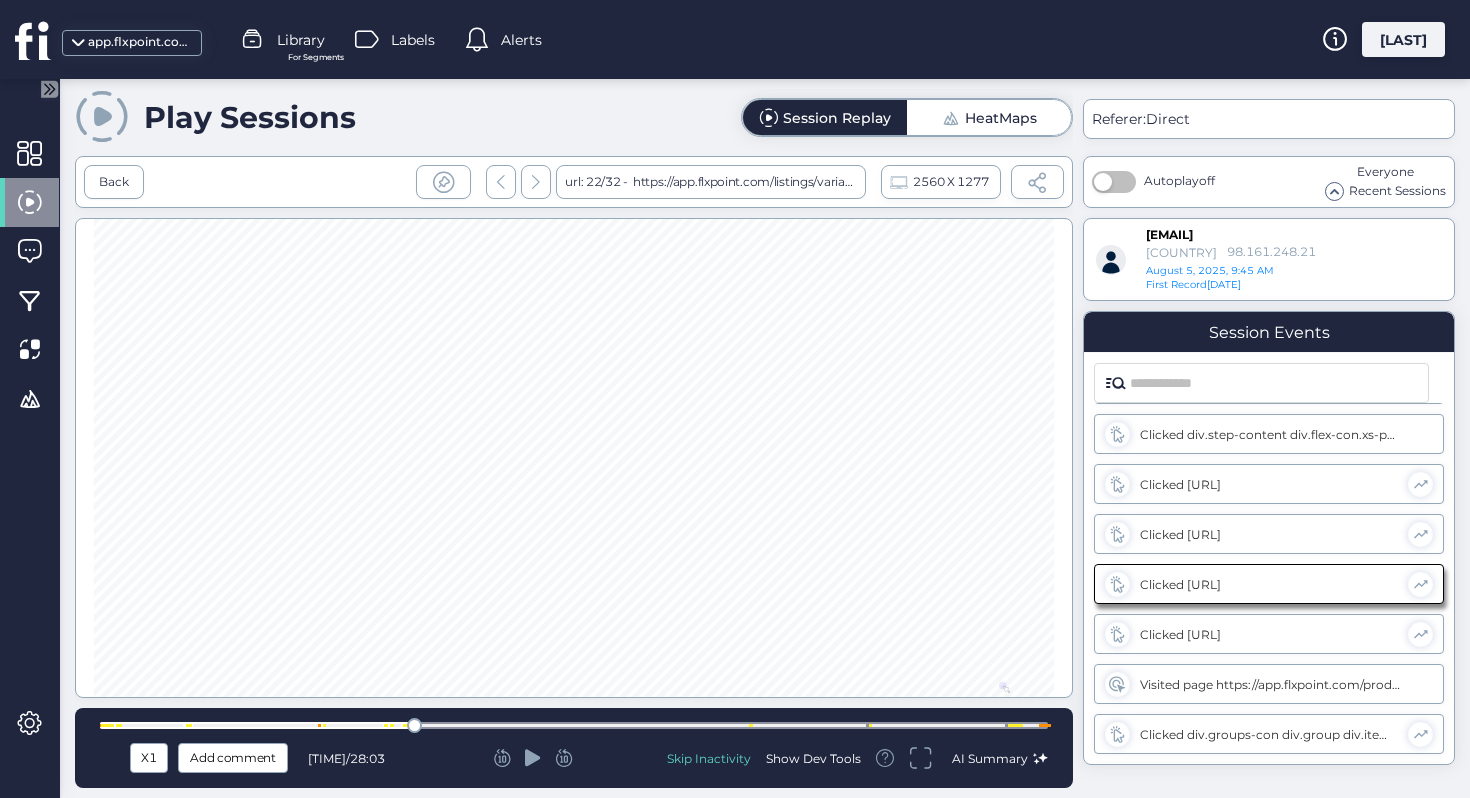 click 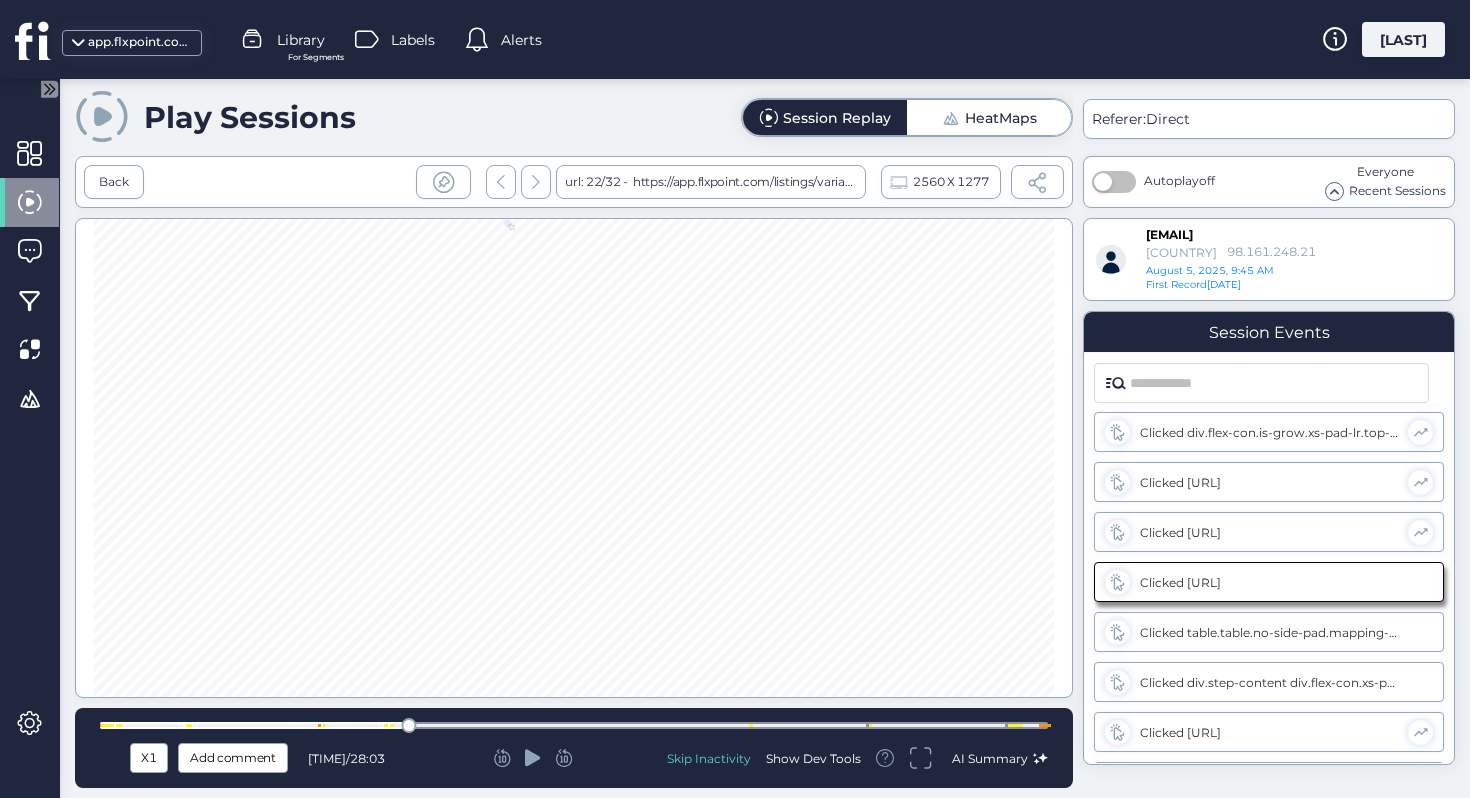 scroll, scrollTop: 2199, scrollLeft: 0, axis: vertical 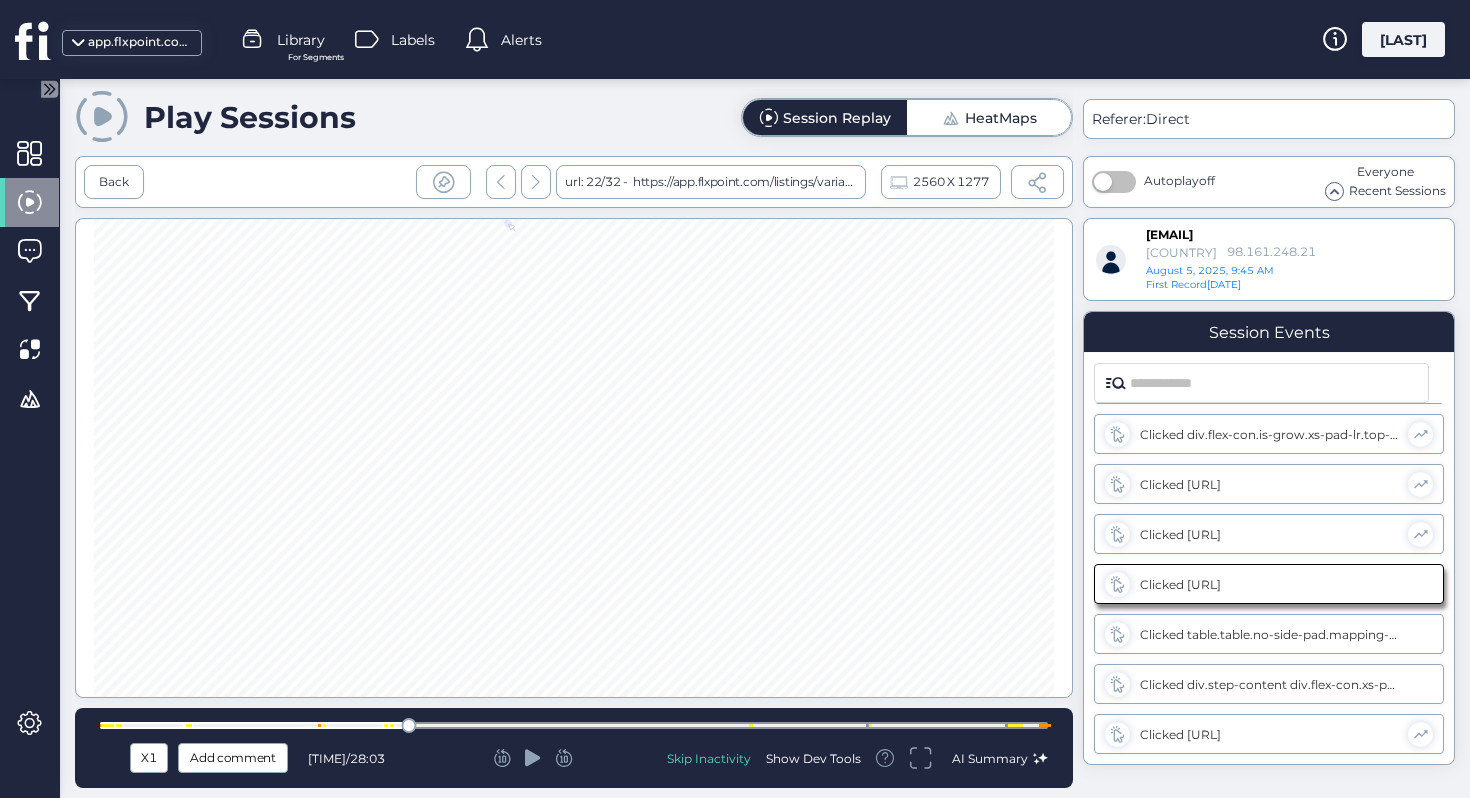 click 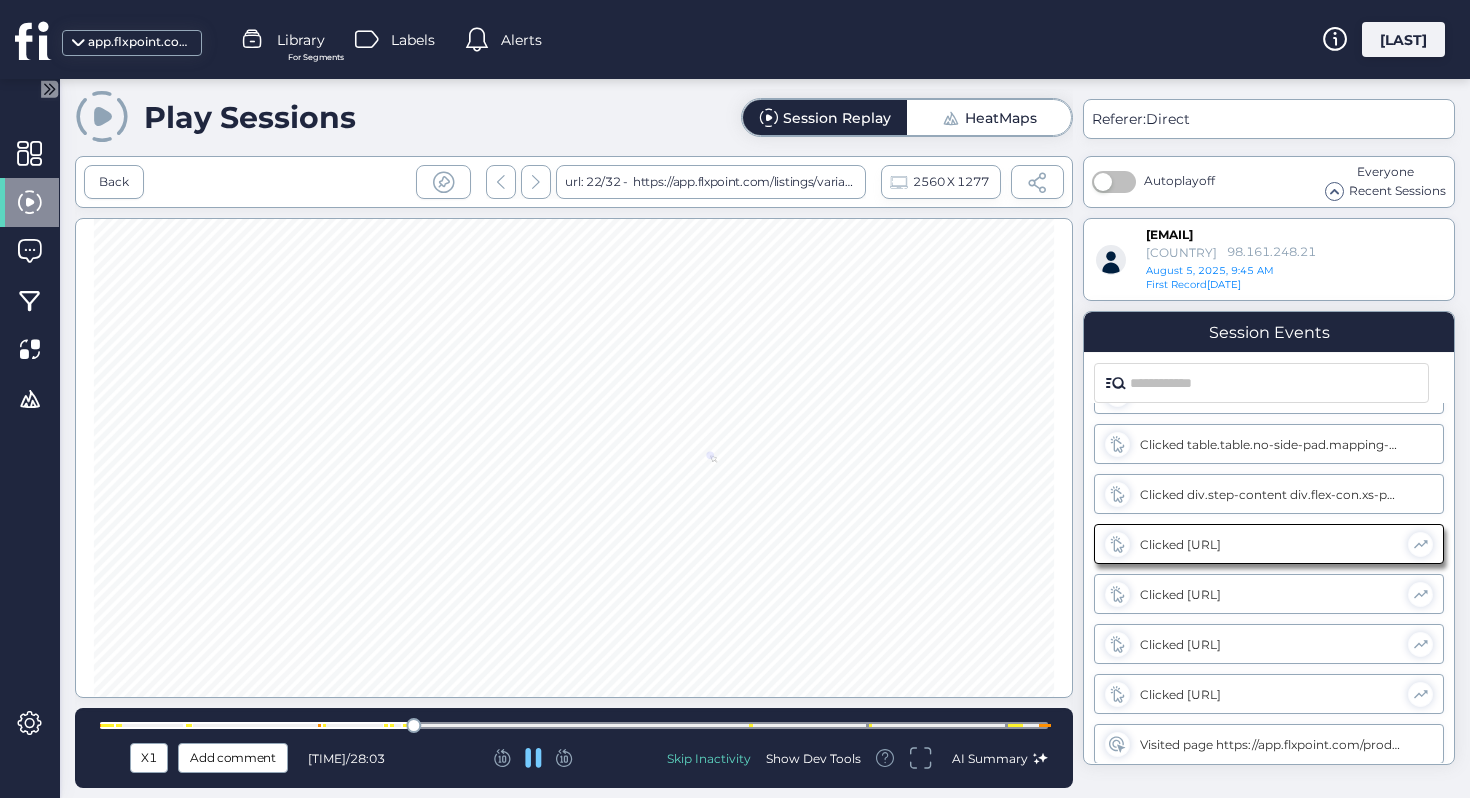scroll, scrollTop: 2399, scrollLeft: 0, axis: vertical 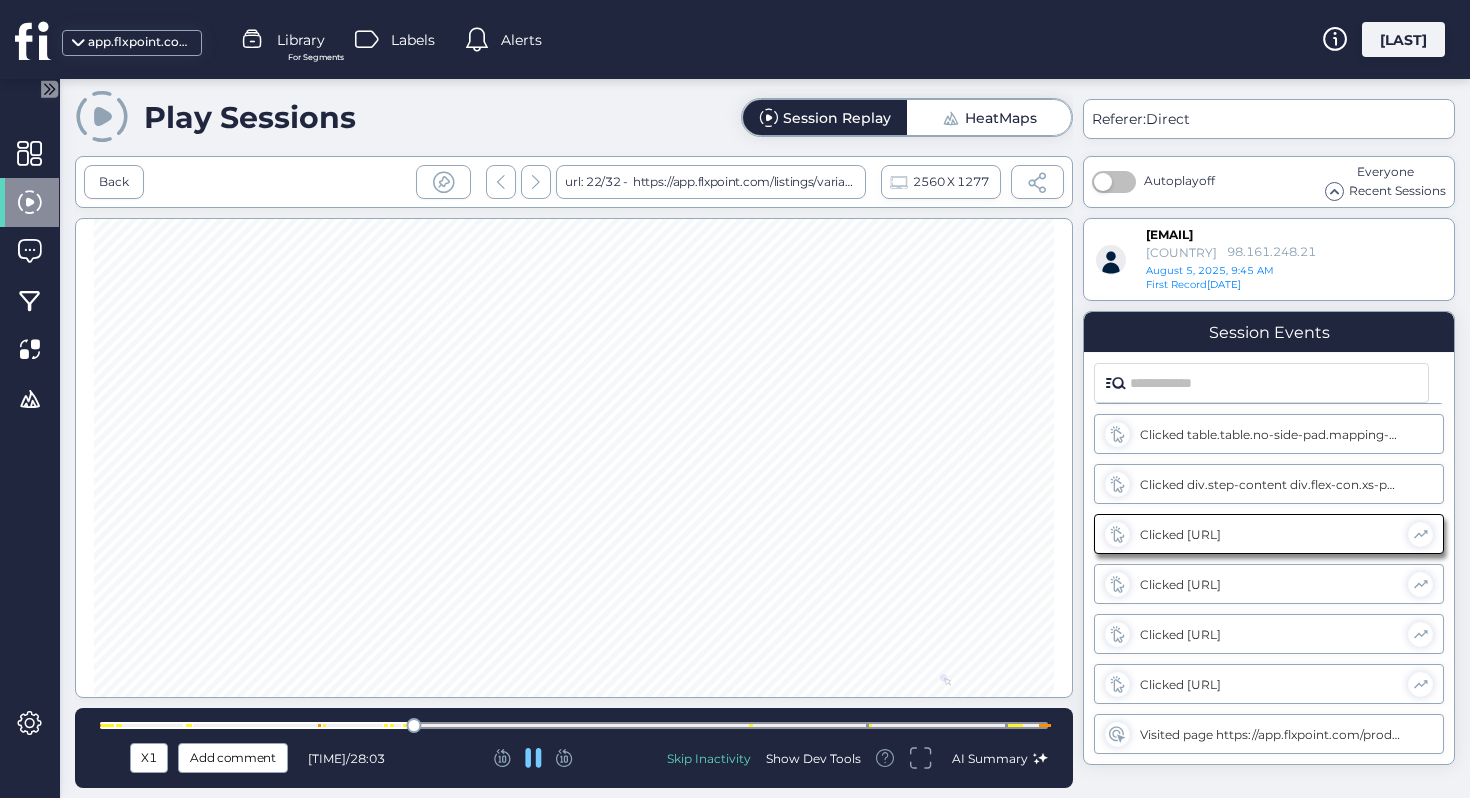 click 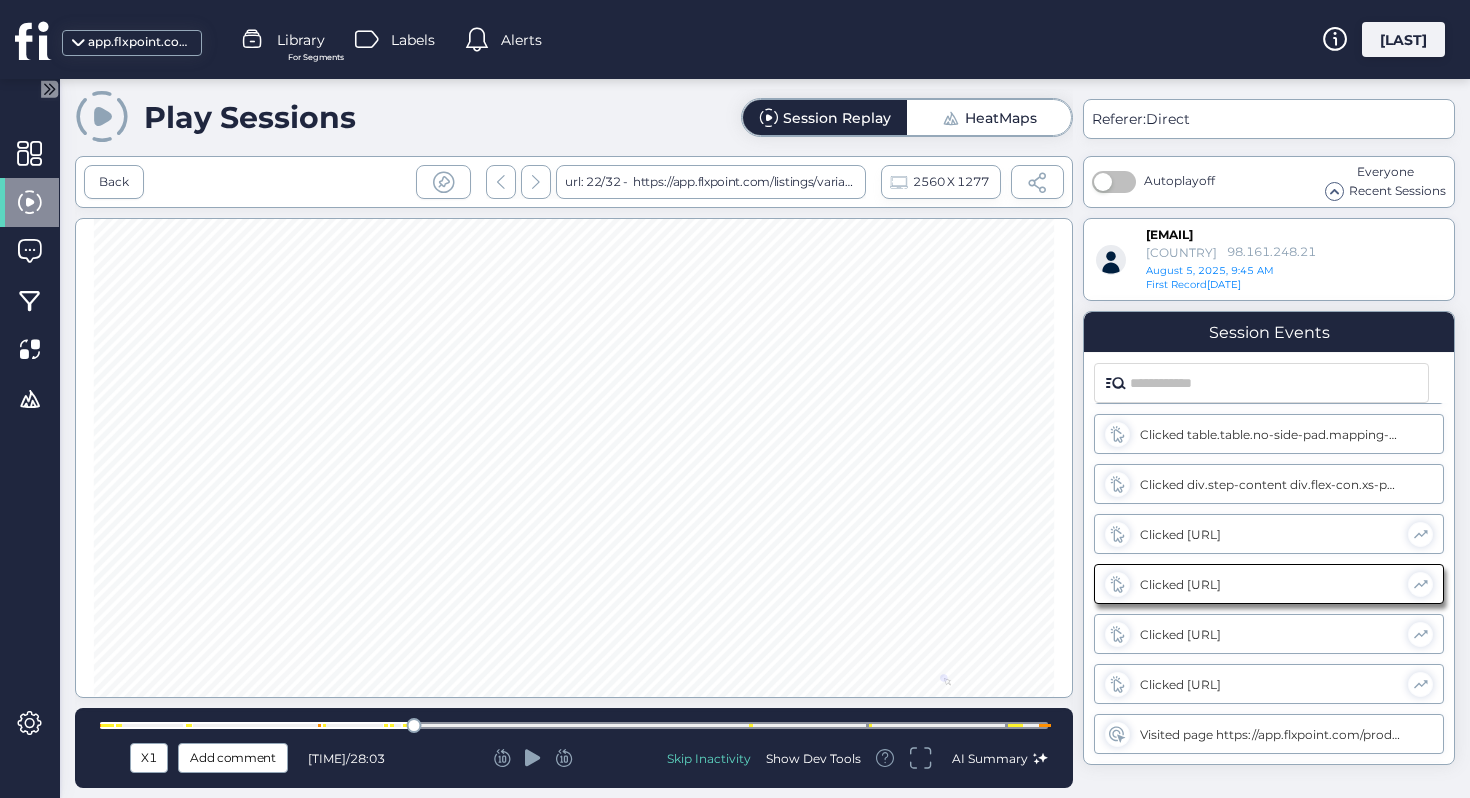 click 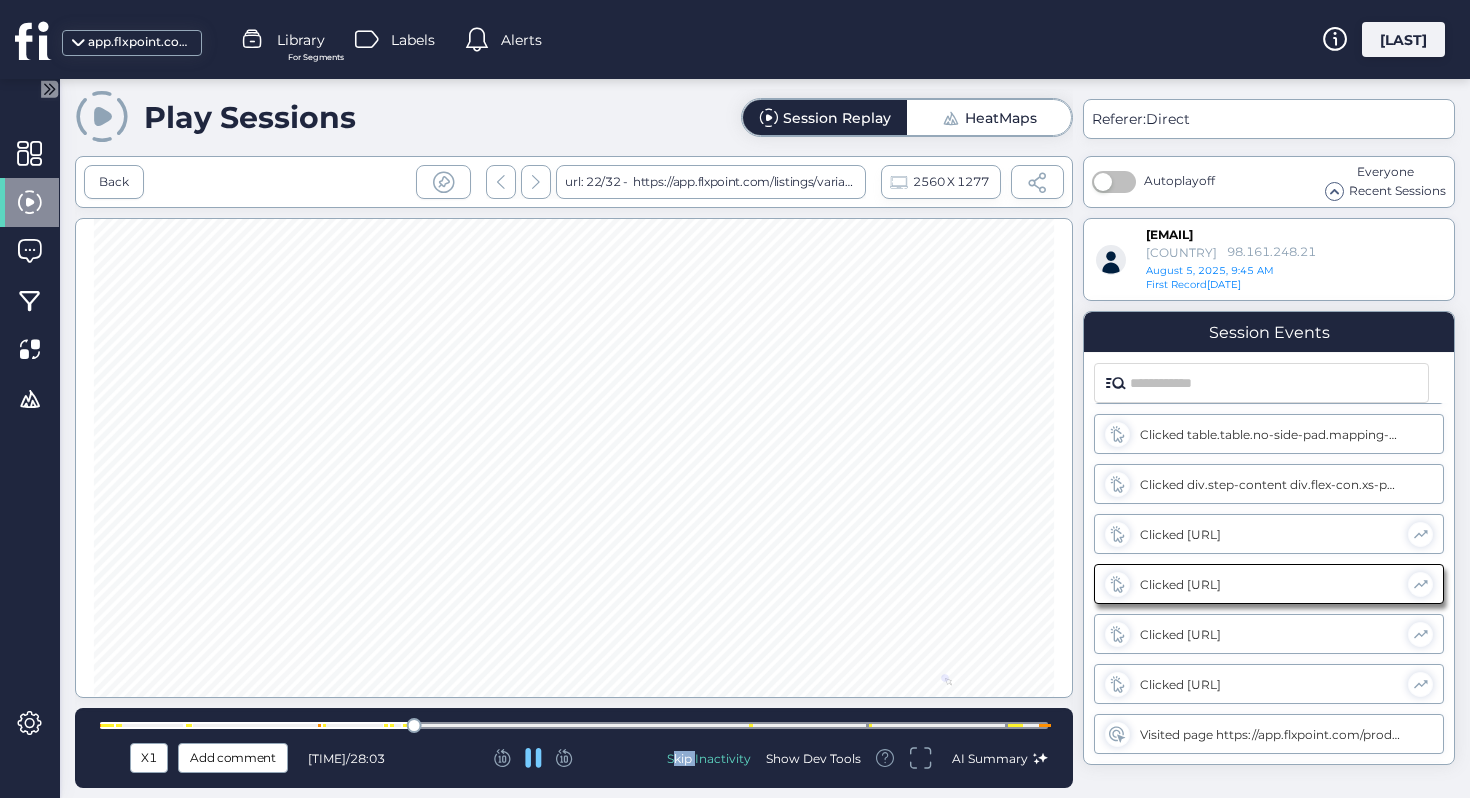 click 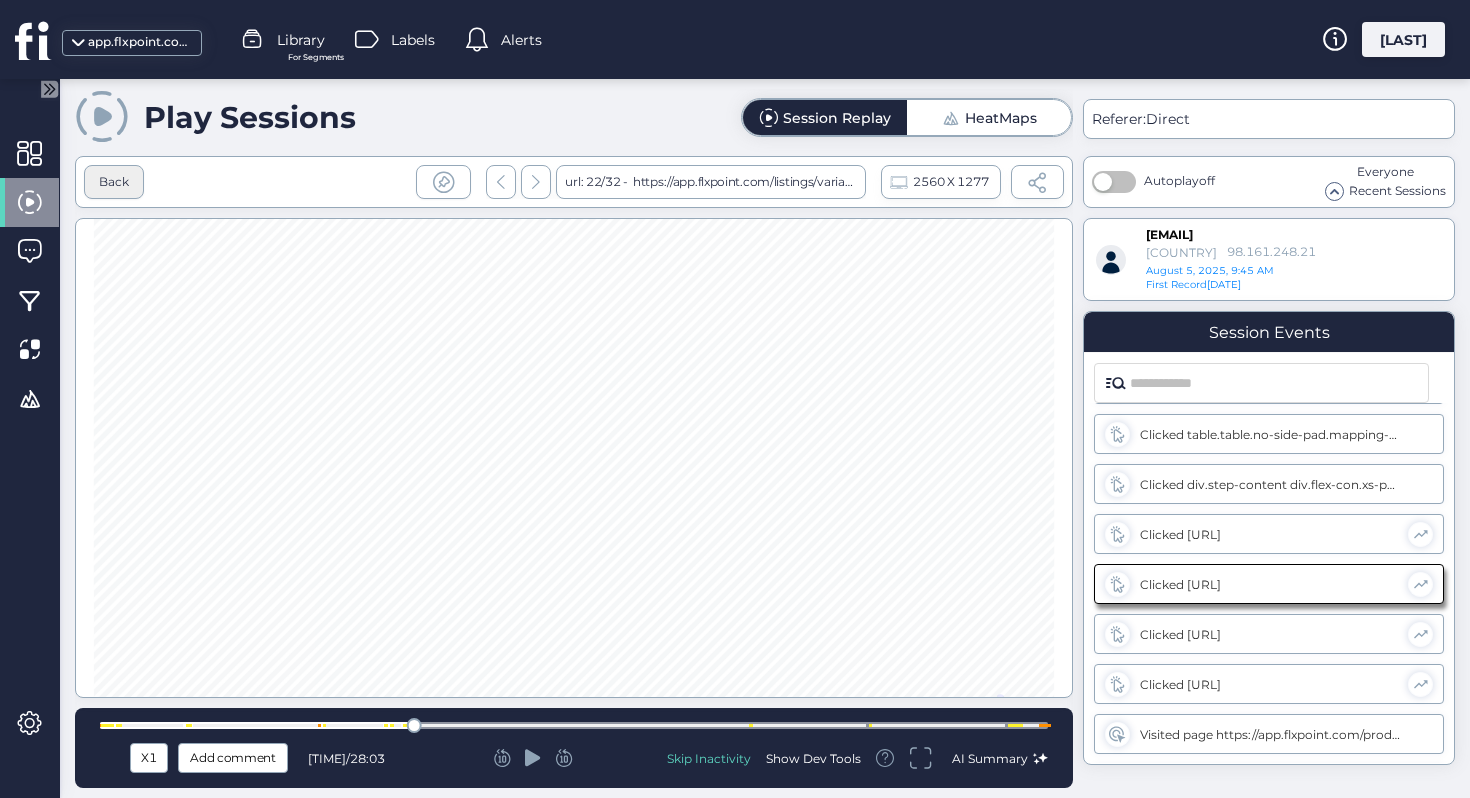 click on "Back" at bounding box center [114, 182] 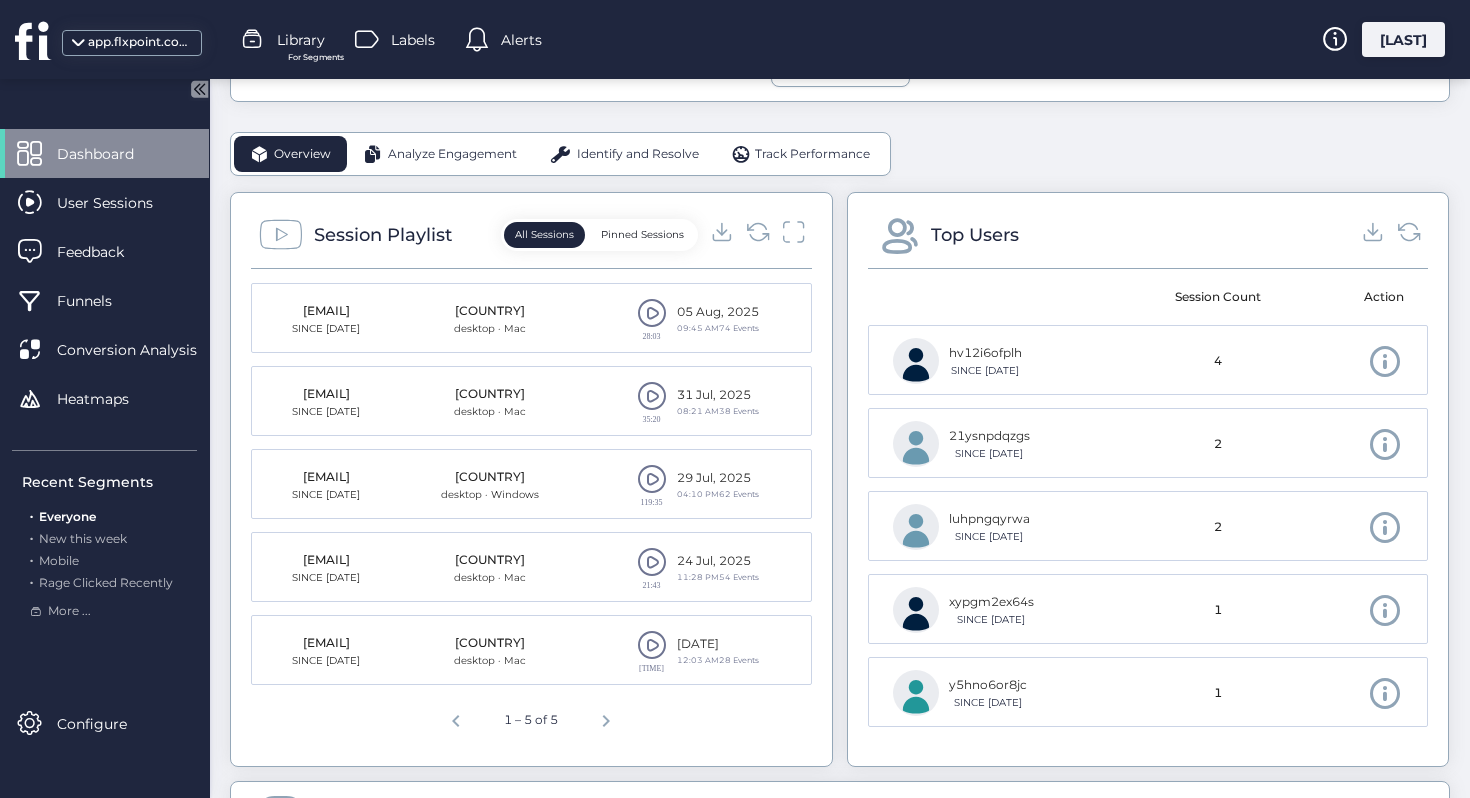 scroll, scrollTop: 617, scrollLeft: 0, axis: vertical 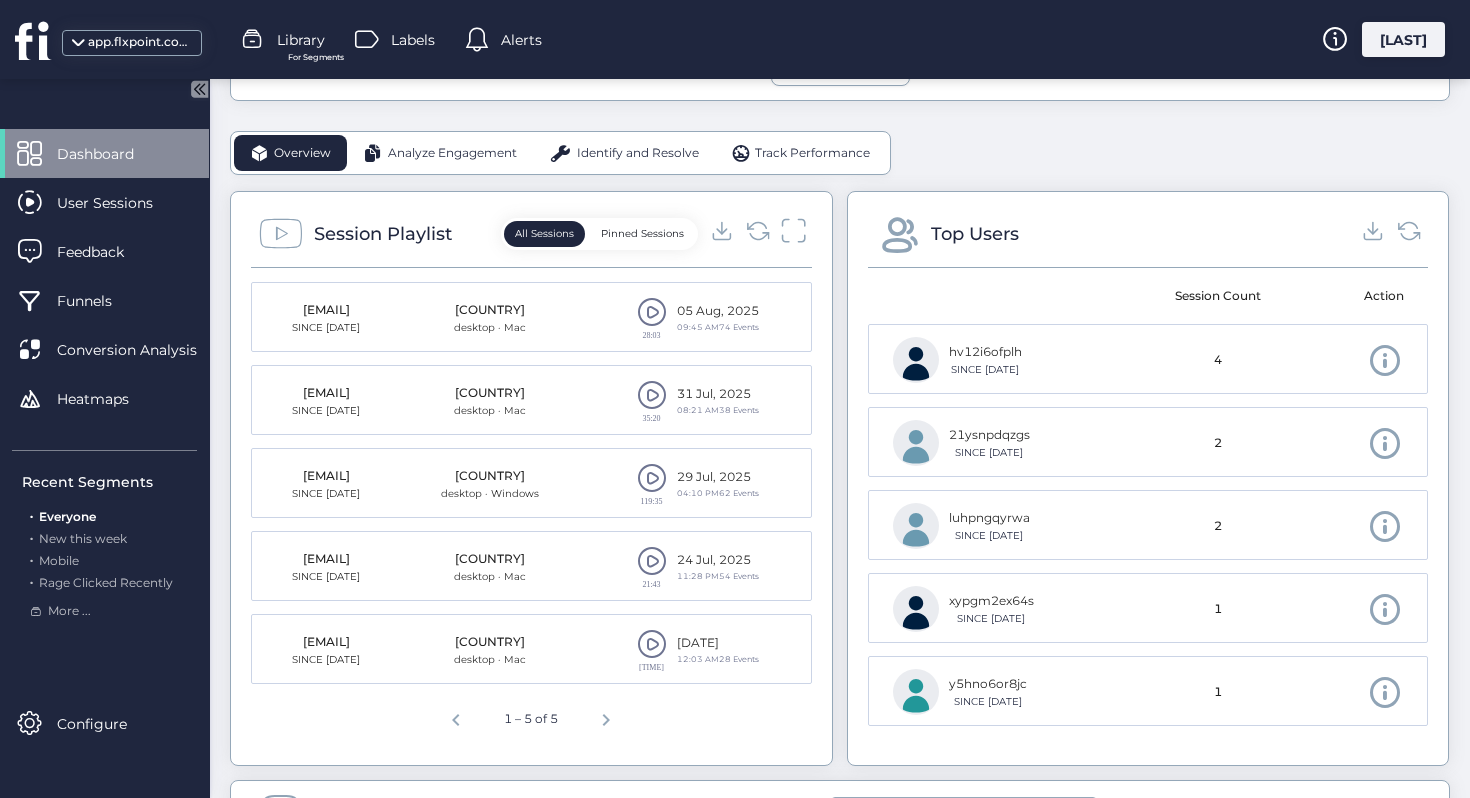 click 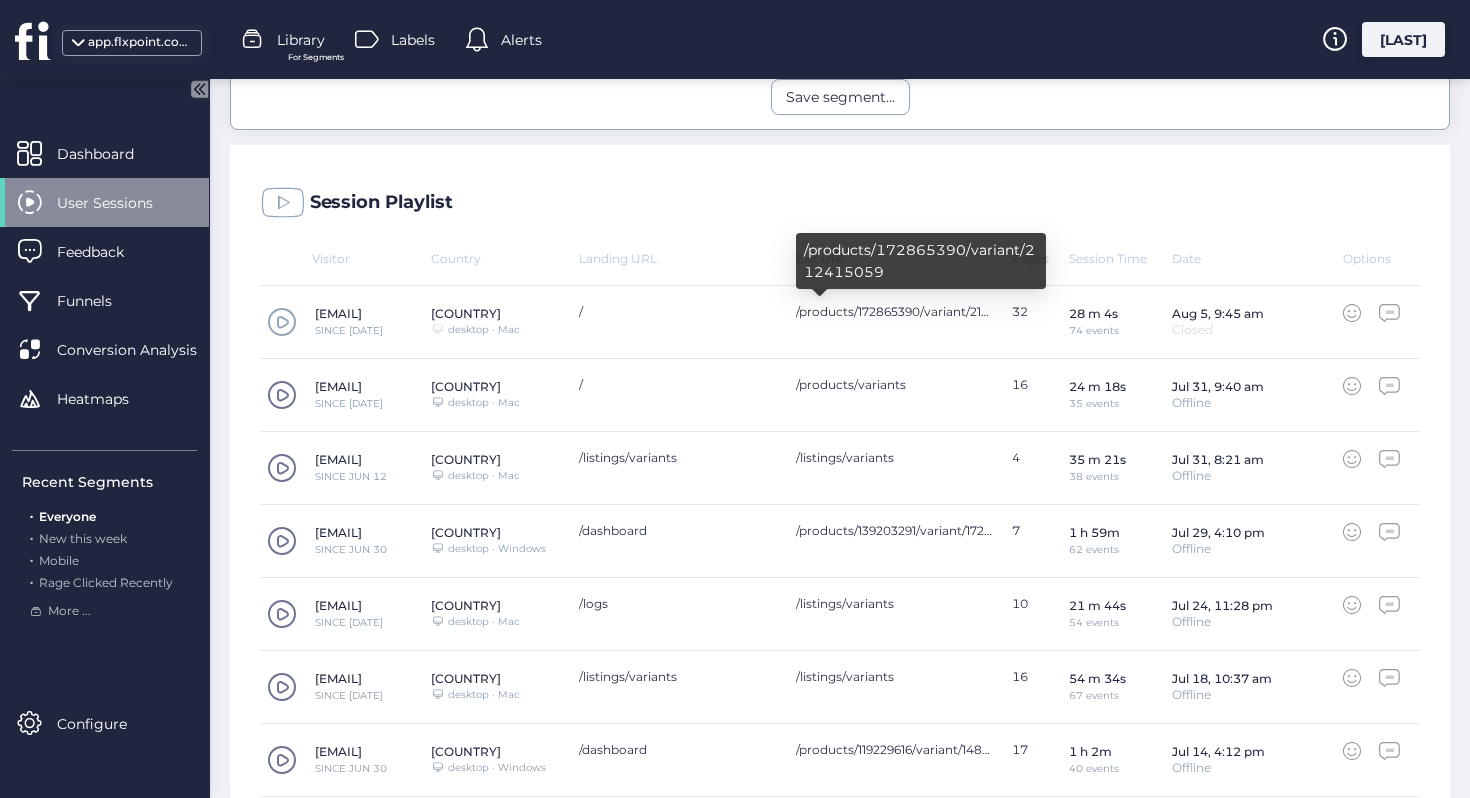 scroll, scrollTop: 587, scrollLeft: 0, axis: vertical 